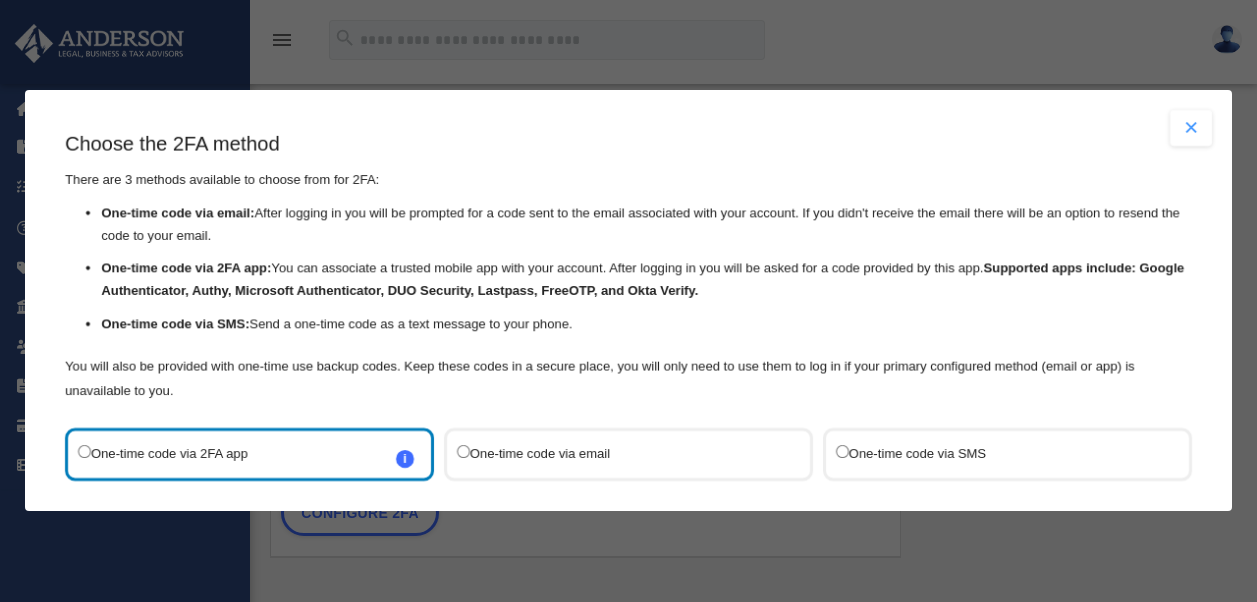 scroll, scrollTop: 0, scrollLeft: 0, axis: both 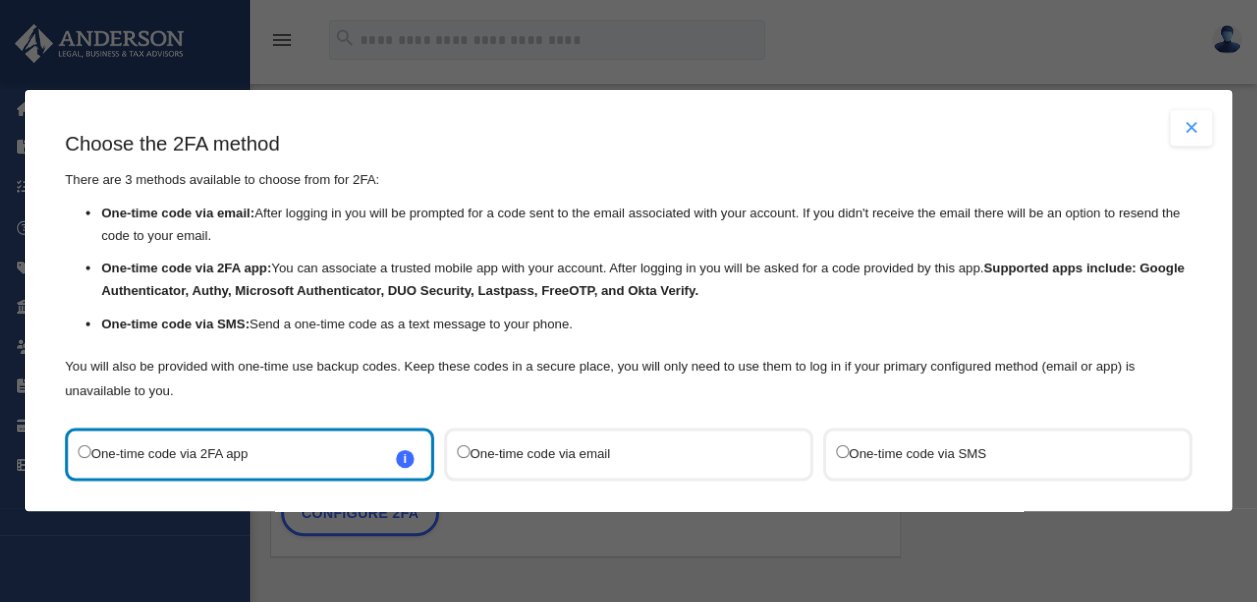 click on "One-time code via SMS" at bounding box center [997, 454] 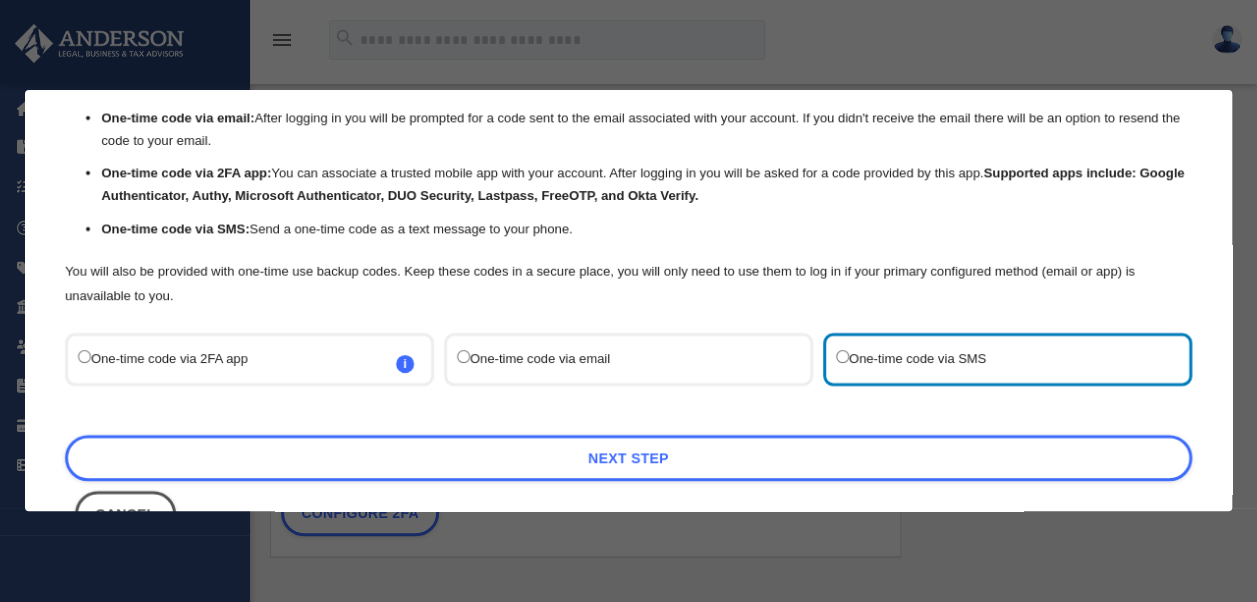 scroll, scrollTop: 158, scrollLeft: 0, axis: vertical 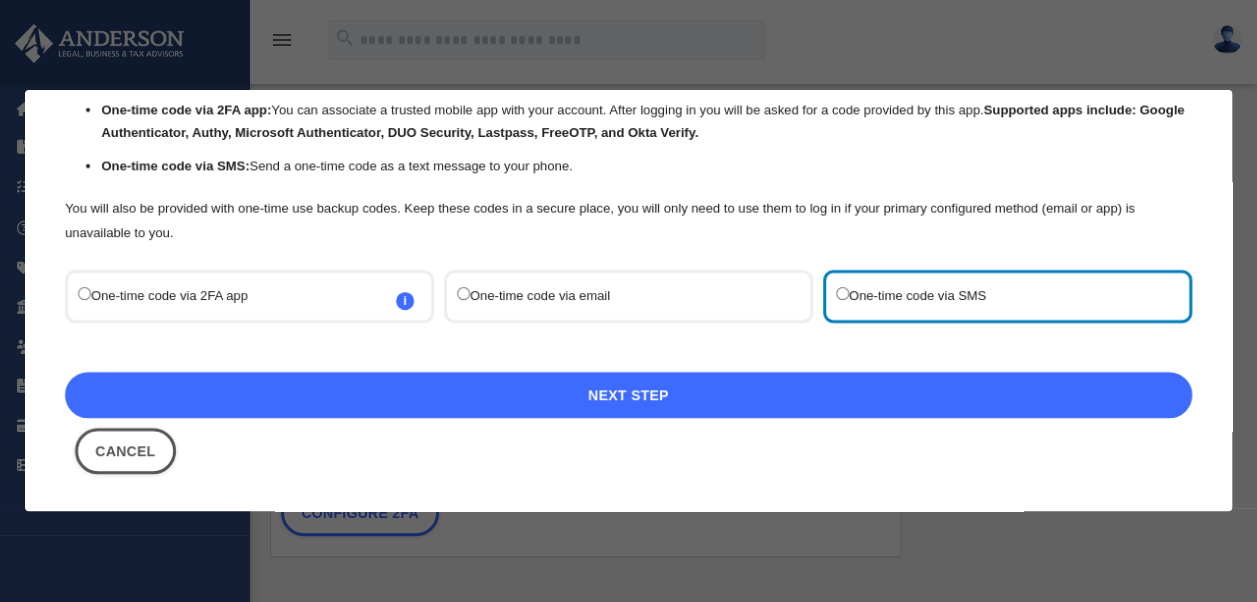 click on "Next Step" at bounding box center (628, 395) 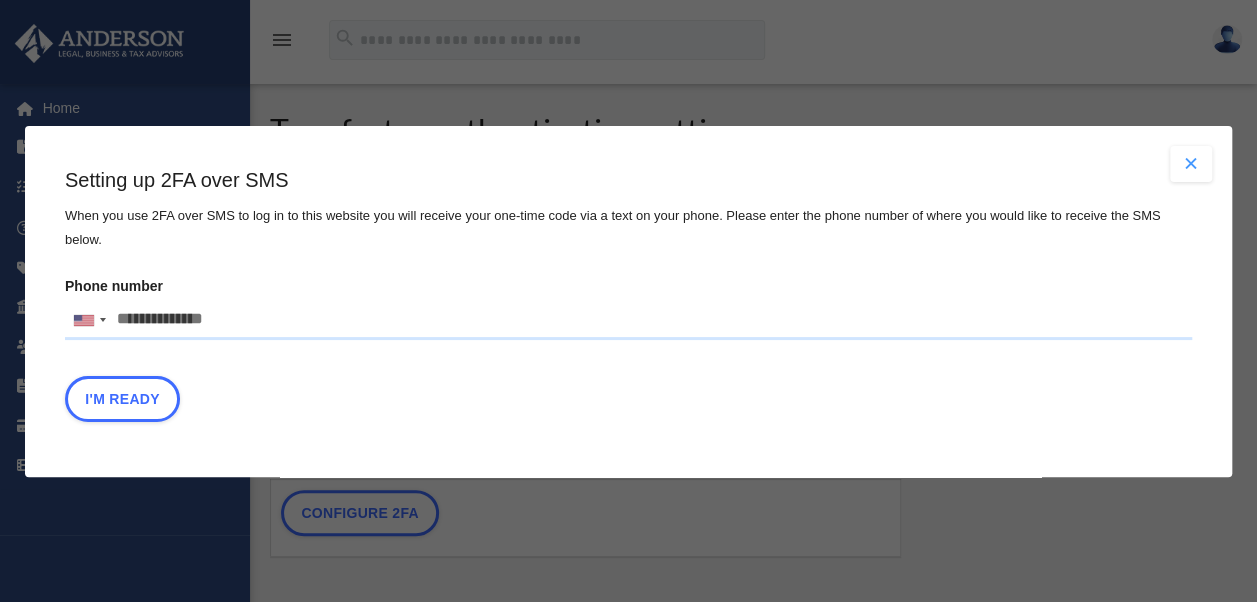 scroll, scrollTop: 0, scrollLeft: 0, axis: both 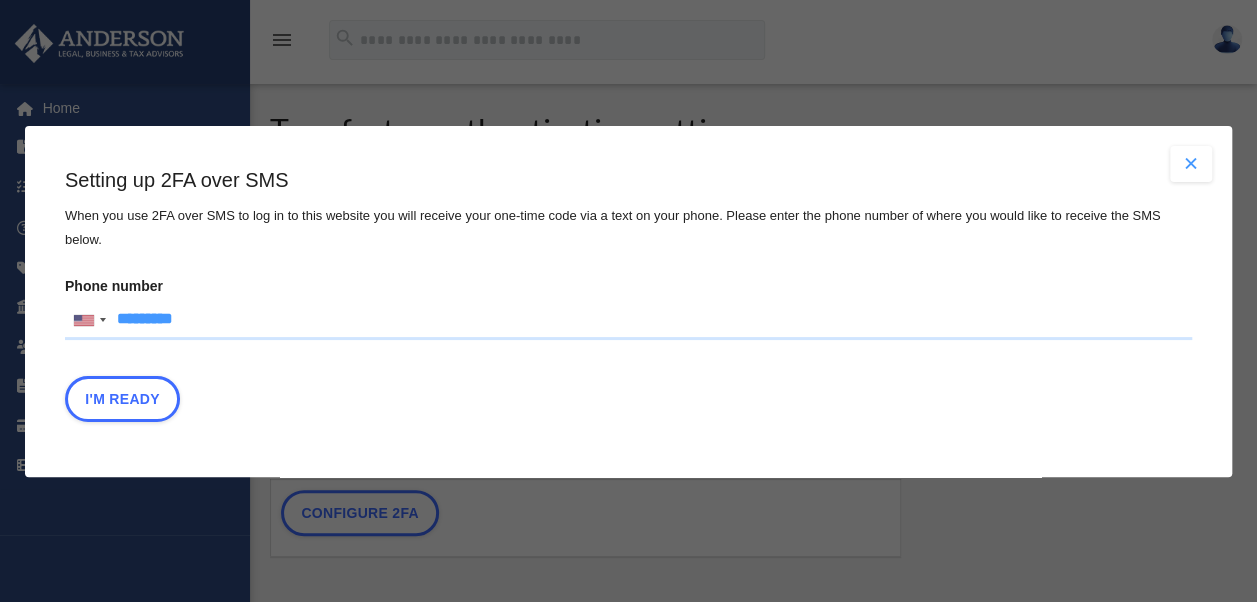 type on "**********" 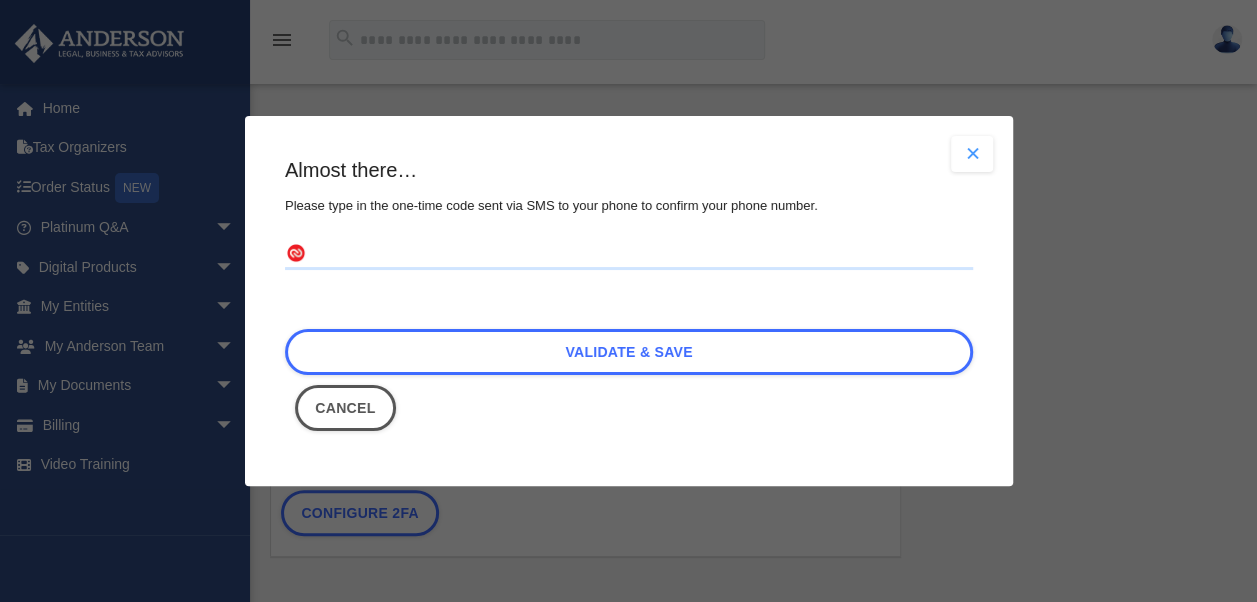 click on "Are you sure?
Any unsaved changes will be lost!
Yes No
Choose the 2FA method There are 3 methods available to choose from for 2FA:
One-time code via email:  After logging in you will be prompted for a code sent to the email associated with your account. If you didn't receive the email there will be an option to resend the code to your email.
One-time code via 2FA app: You can associate a trusted mobile app with your account. After logging in you will be asked for a code provided by this app.  Supported apps include: Google Authenticator, Authy, Microsoft Authenticator, DUO Security, Lastpass, FreeOTP, and Okta Verify.
One-time code via SMS: Send a one-time code as a text message to your phone.
One-time code via 2FA app i Refer to the  guide on how to set up 2FA apps
Refer to the" at bounding box center (628, 301) 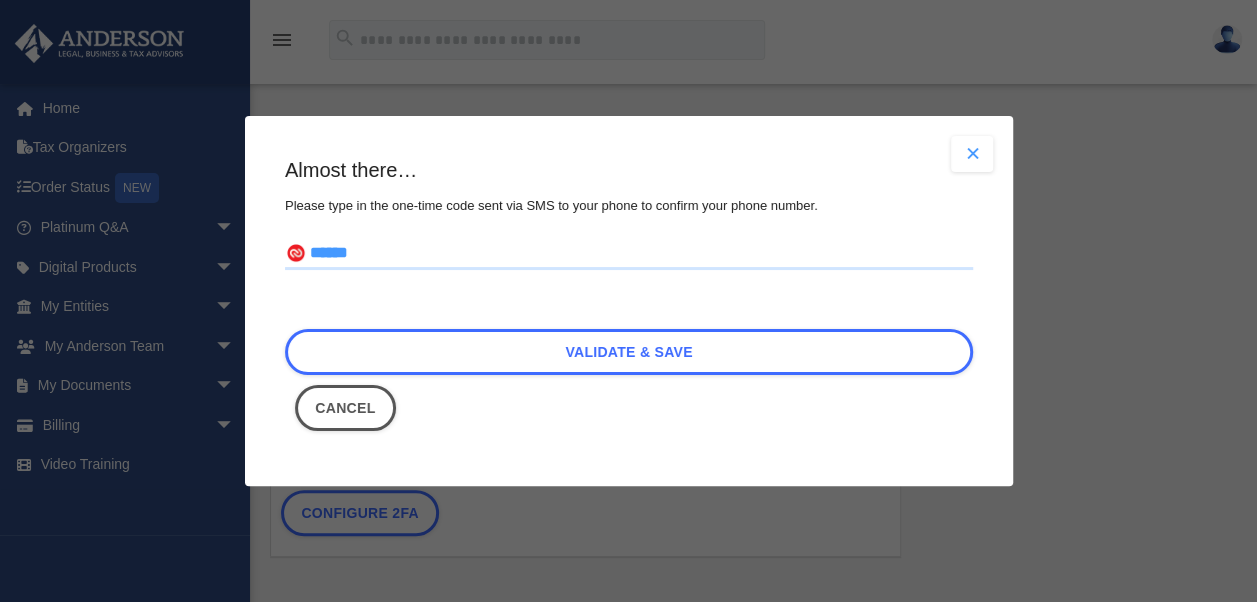 type on "******" 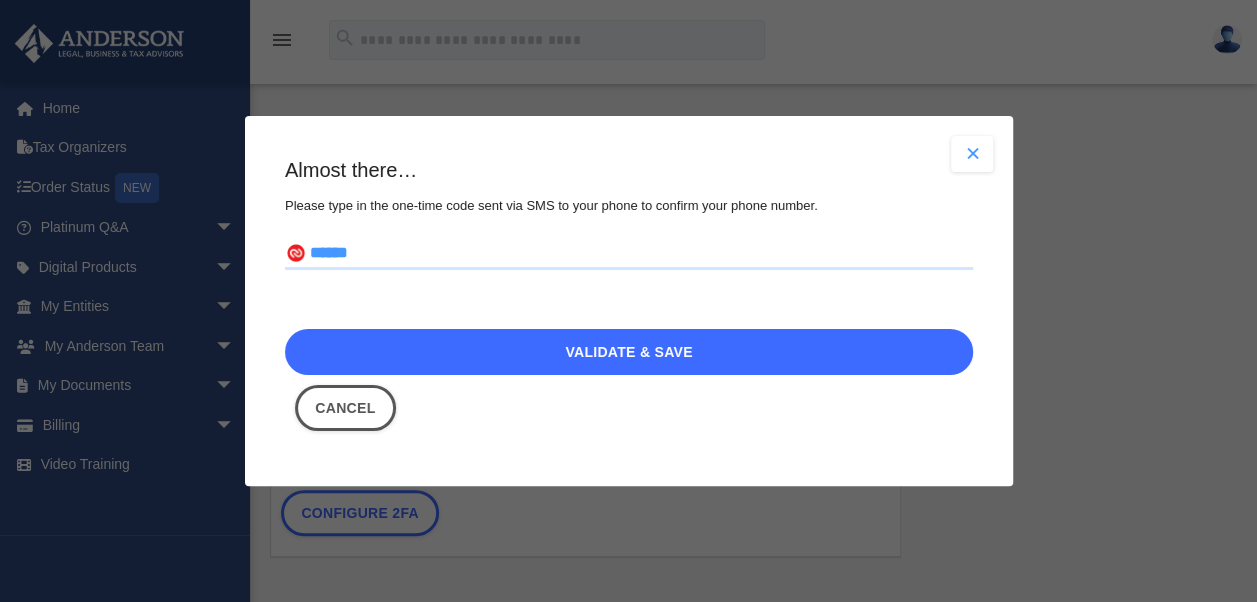 click on "Validate & Save" at bounding box center [629, 352] 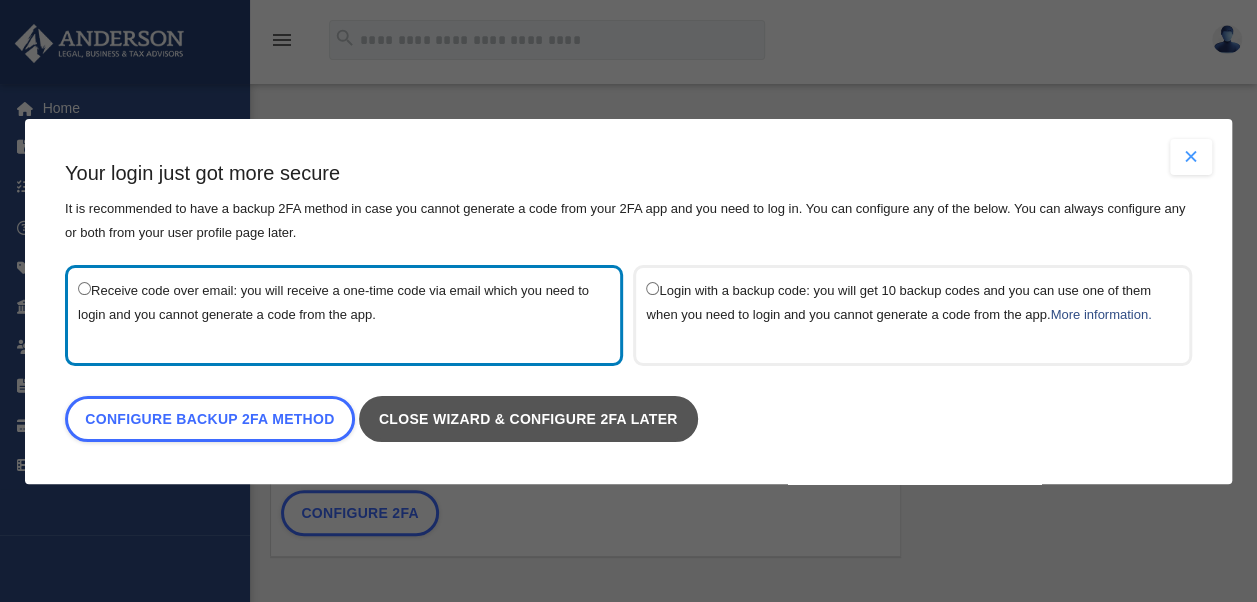 click on "Close wizard & configure 2FA later" at bounding box center (528, 419) 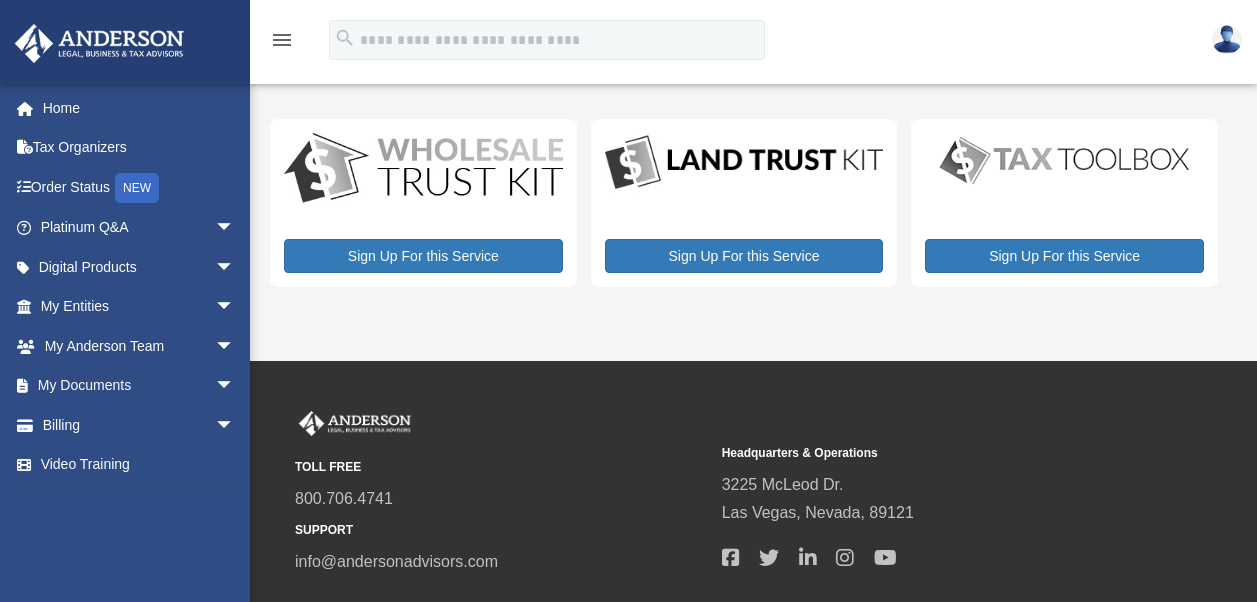 scroll, scrollTop: 0, scrollLeft: 0, axis: both 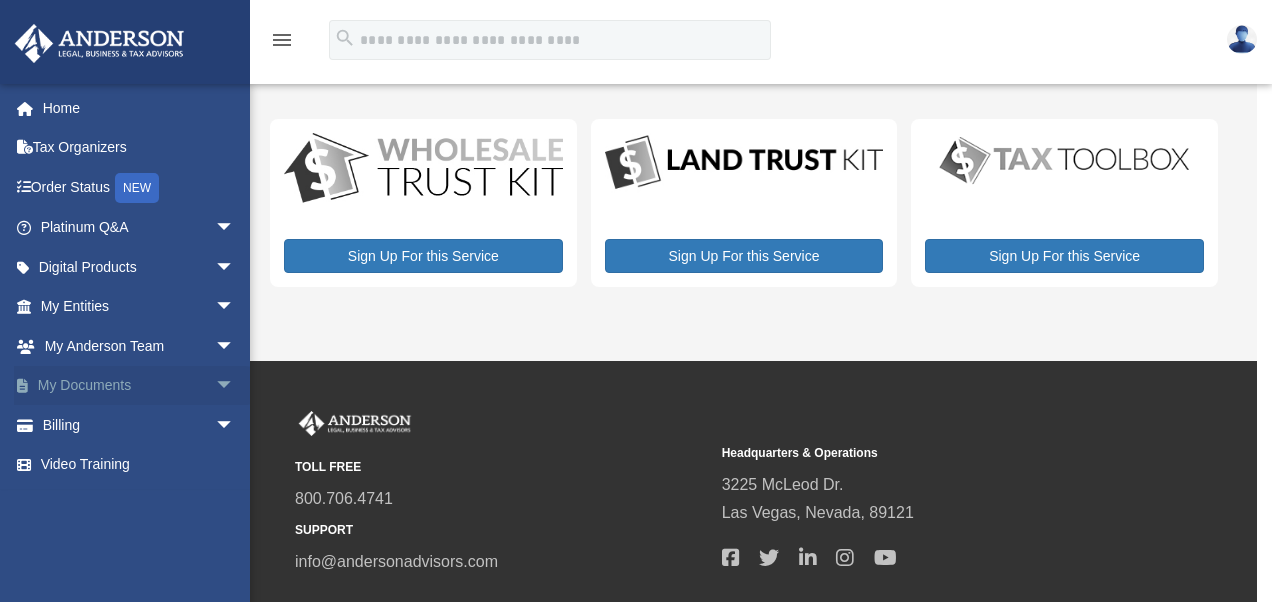 click on "arrow_drop_down" at bounding box center [235, 386] 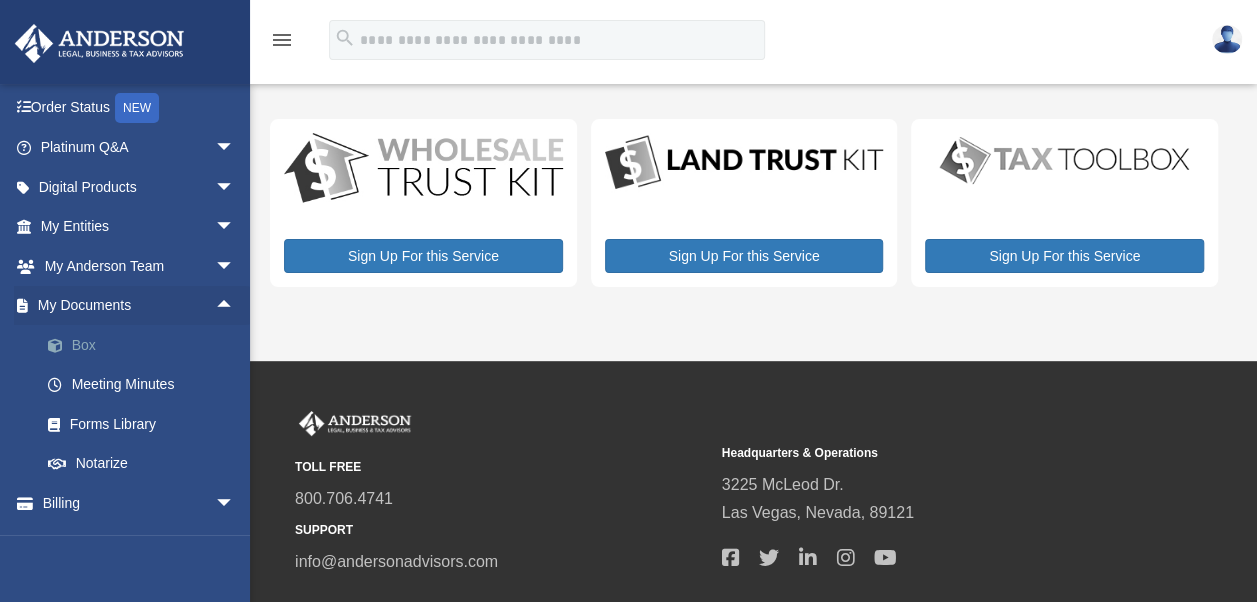 scroll, scrollTop: 111, scrollLeft: 0, axis: vertical 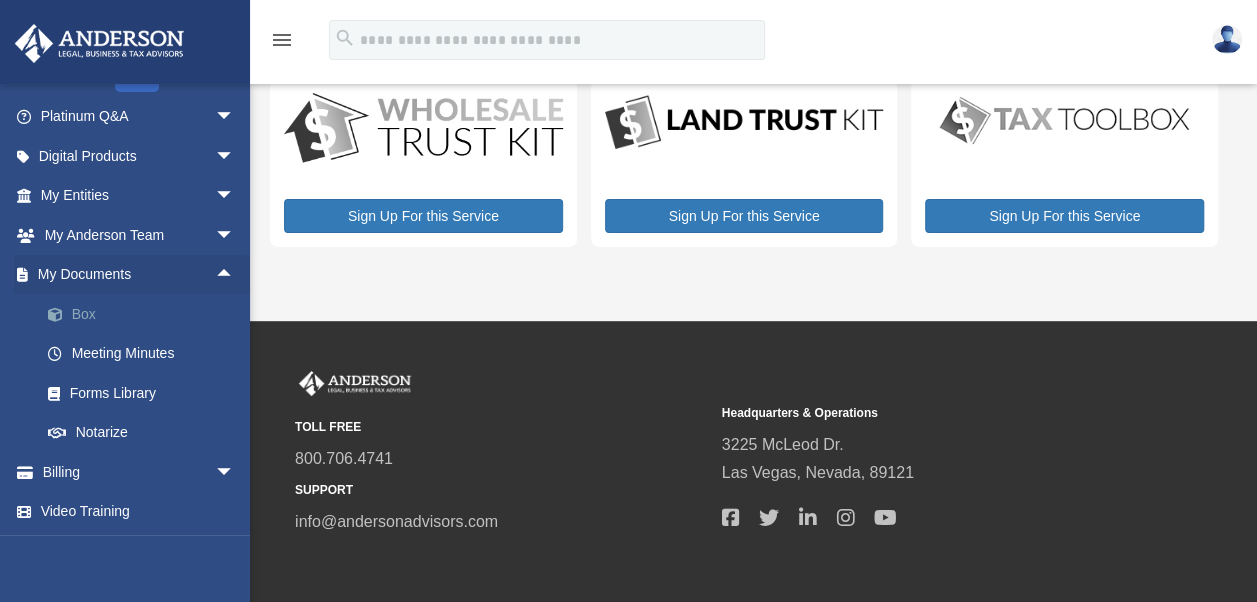 click at bounding box center (65, 315) 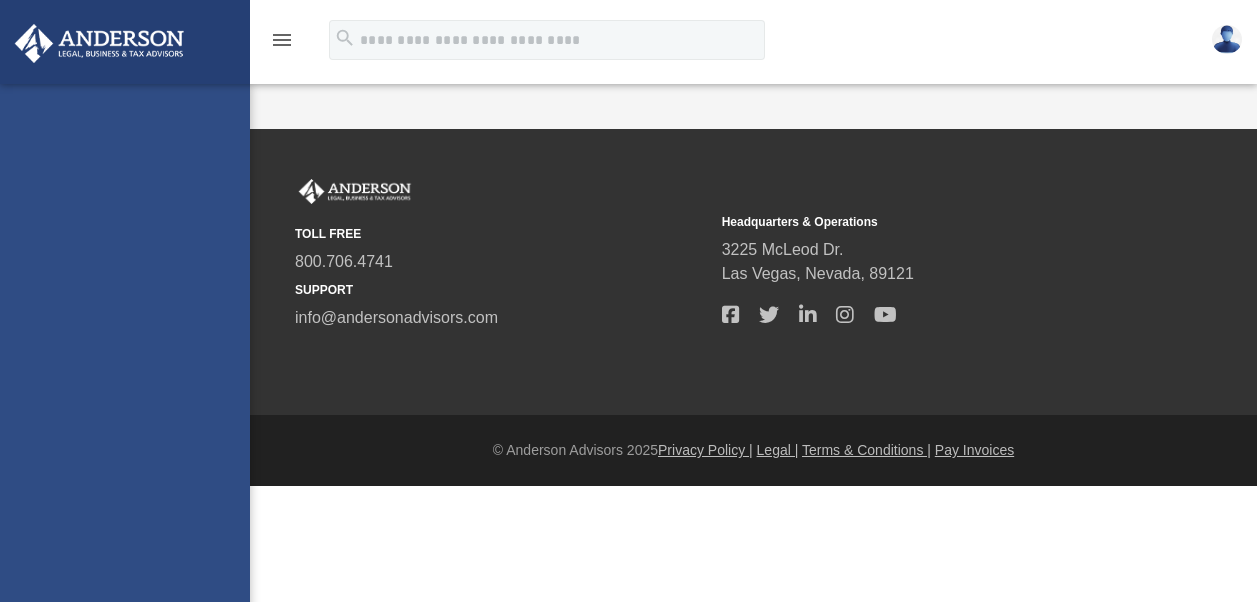 scroll, scrollTop: 0, scrollLeft: 0, axis: both 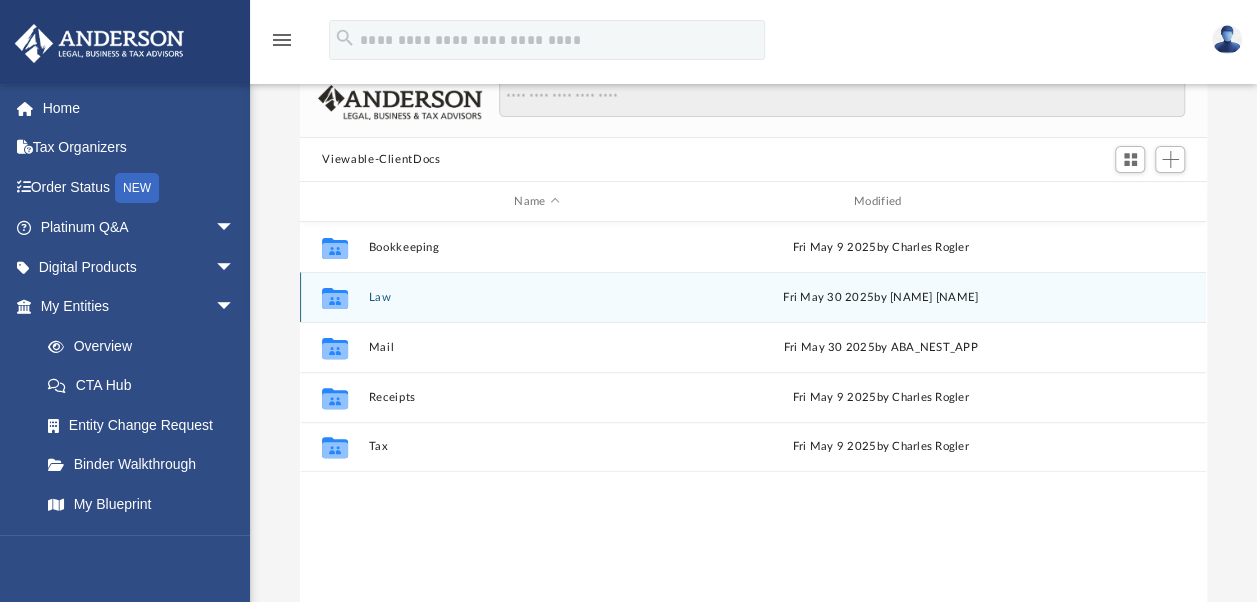 click on "Law" at bounding box center (537, 297) 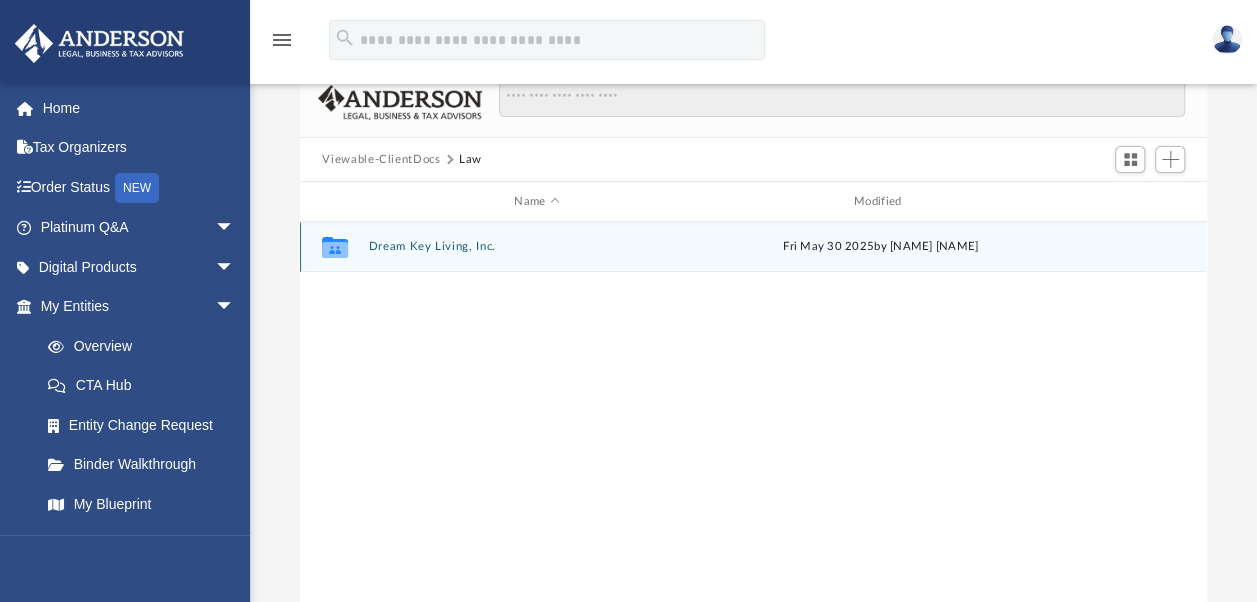click on "Dream Key Living, Inc." at bounding box center (537, 246) 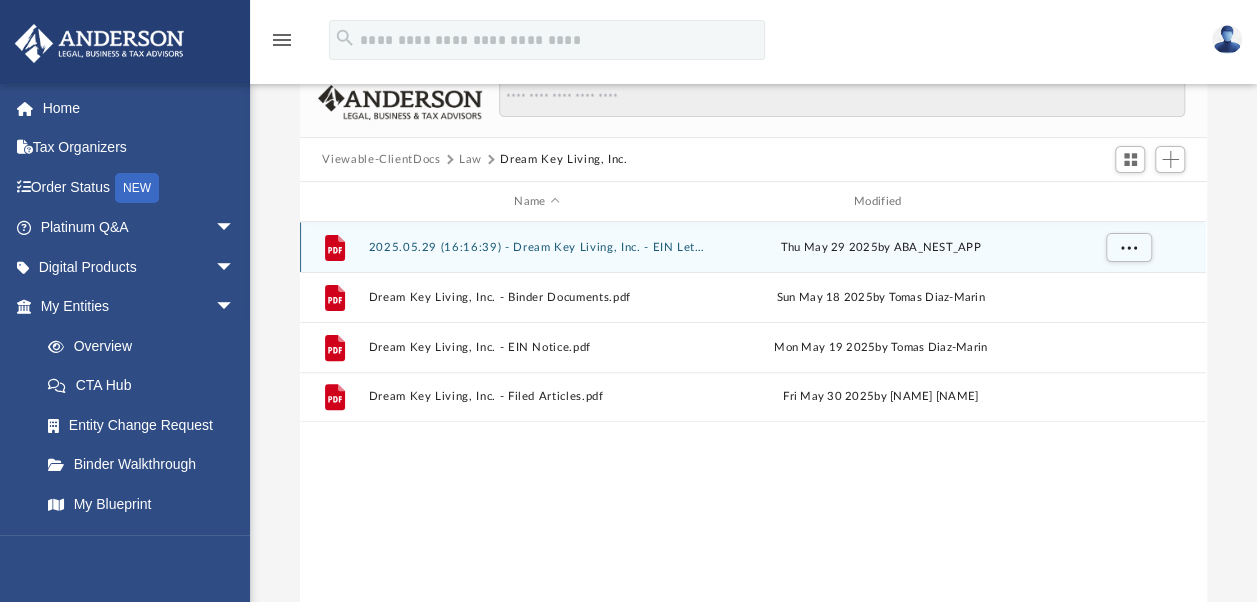 click on "2025.05.29 (16:16:39) - Dream Key Living, Inc. - EIN Letter from IRS.pdf" at bounding box center [537, 247] 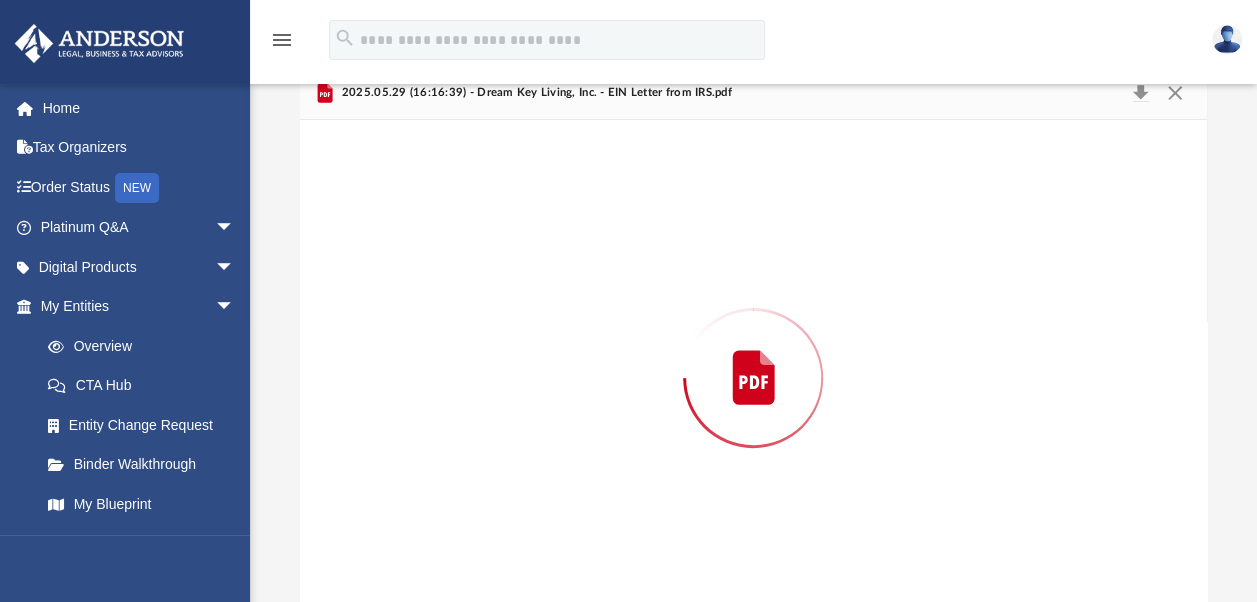 scroll, scrollTop: 150, scrollLeft: 0, axis: vertical 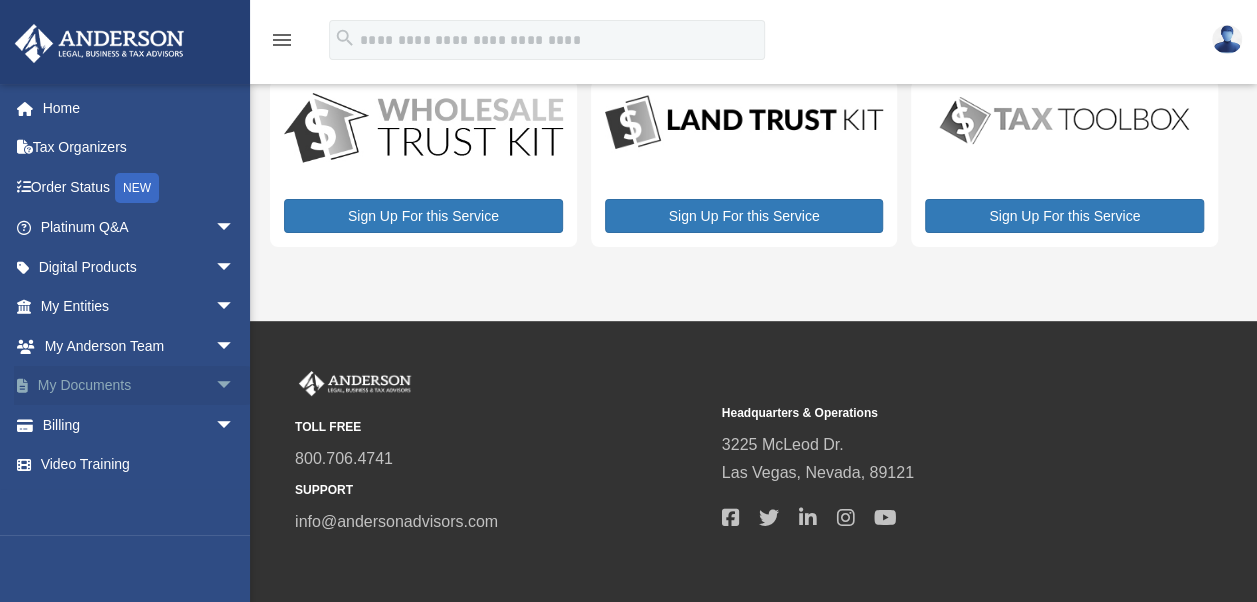 click on "arrow_drop_down" at bounding box center [235, 386] 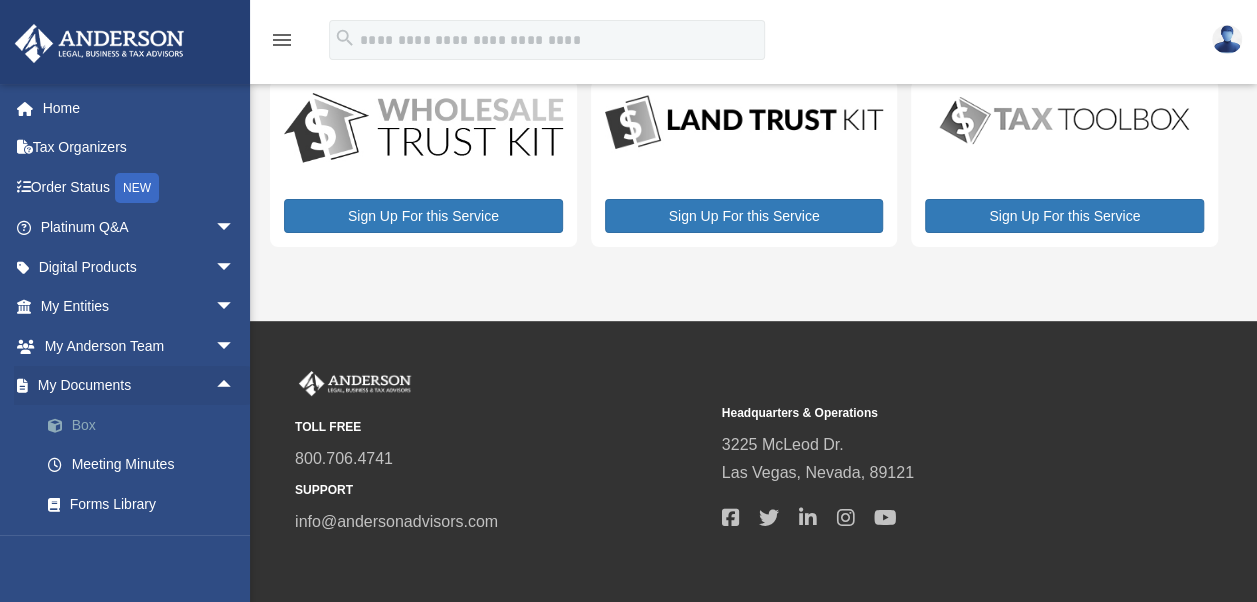 click on "Box" at bounding box center [146, 425] 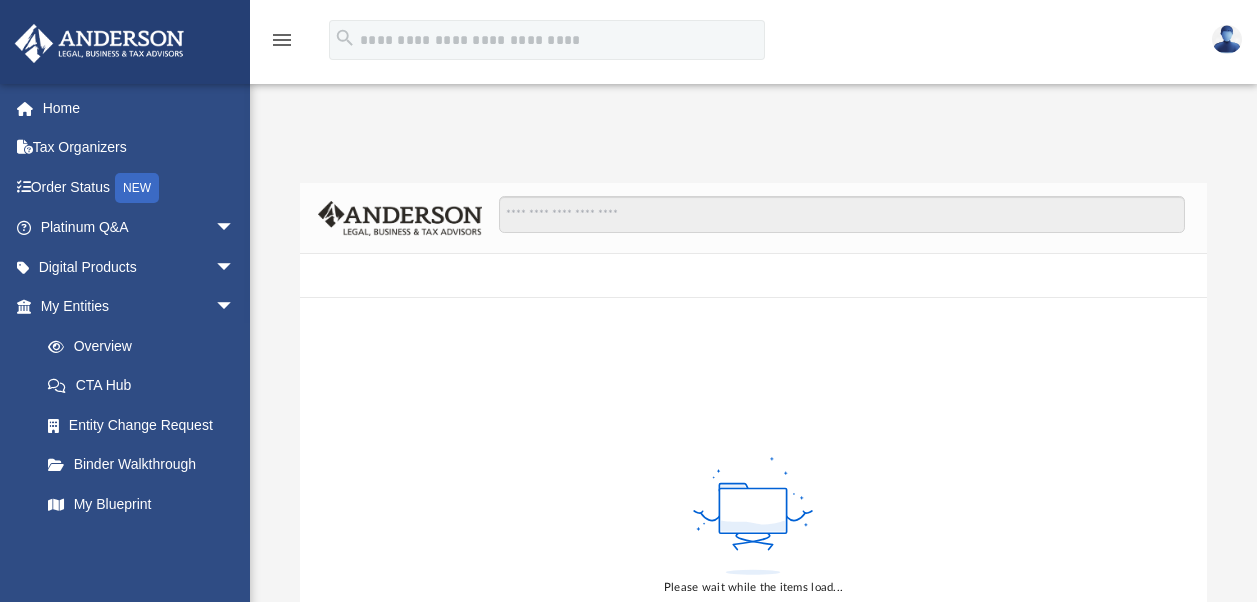 scroll, scrollTop: 0, scrollLeft: 0, axis: both 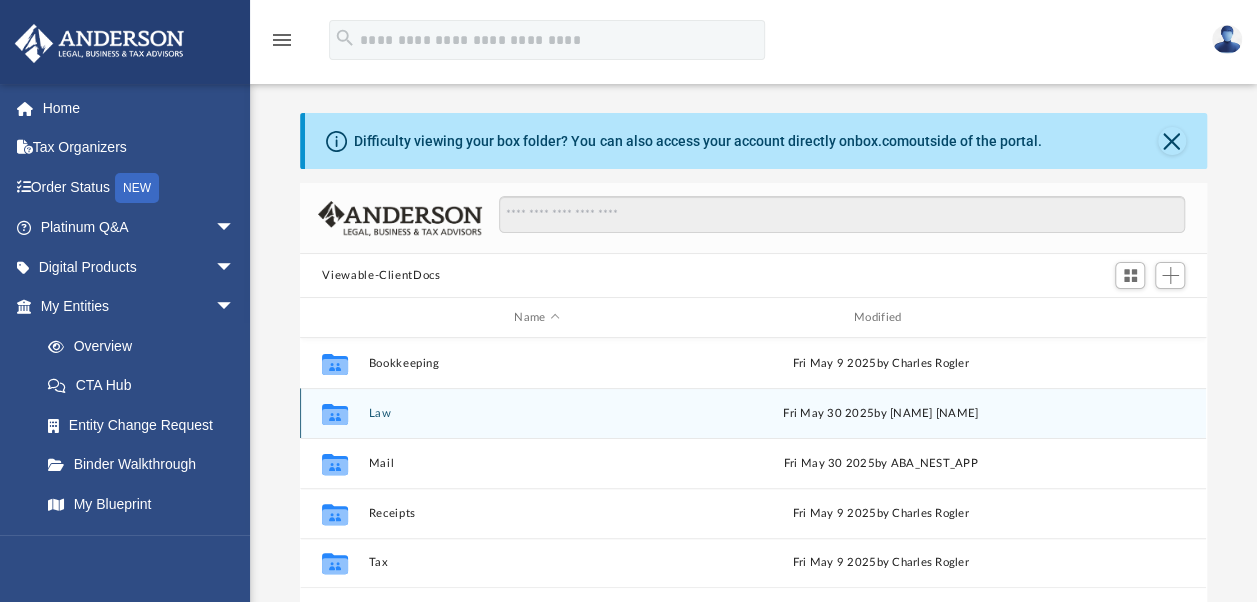 click on "Law" at bounding box center [537, 413] 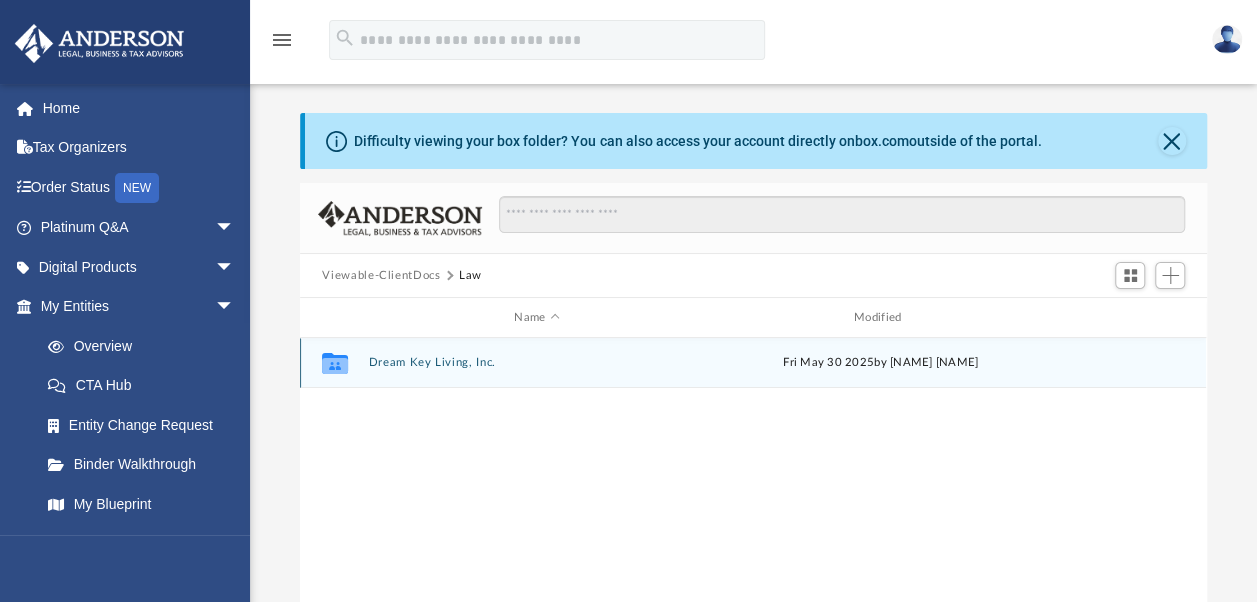 click on "Collaborated Folder Dream Key Living, Inc. [DATE]  by [NAME] [NAME]" at bounding box center (753, 363) 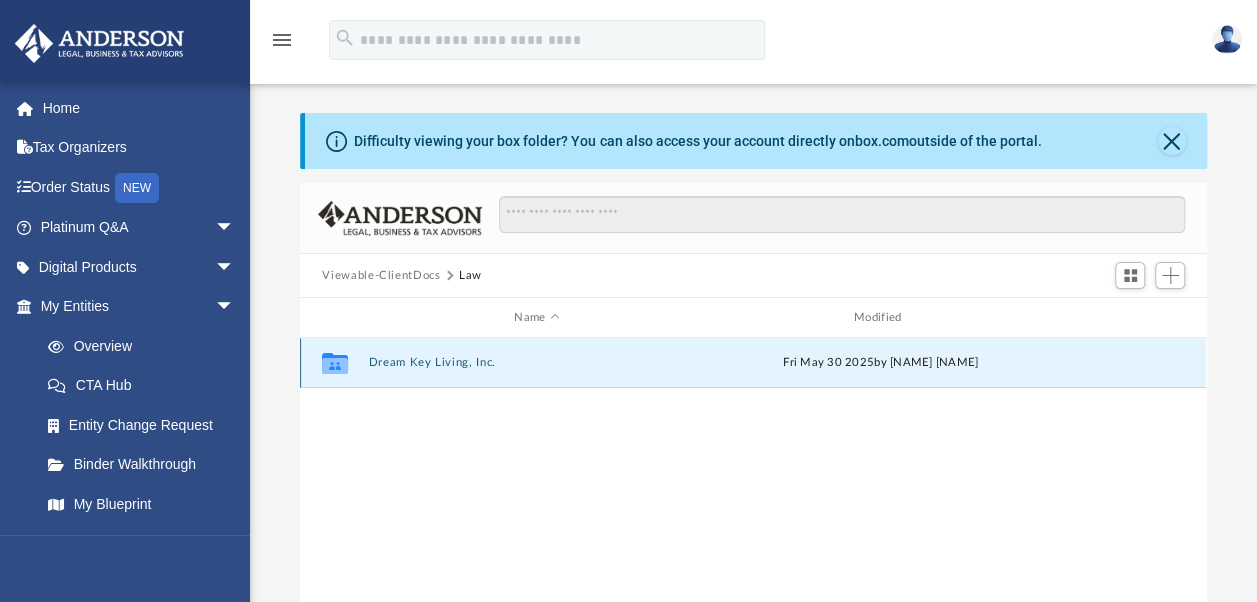 click on "Dream Key Living, Inc." at bounding box center (537, 362) 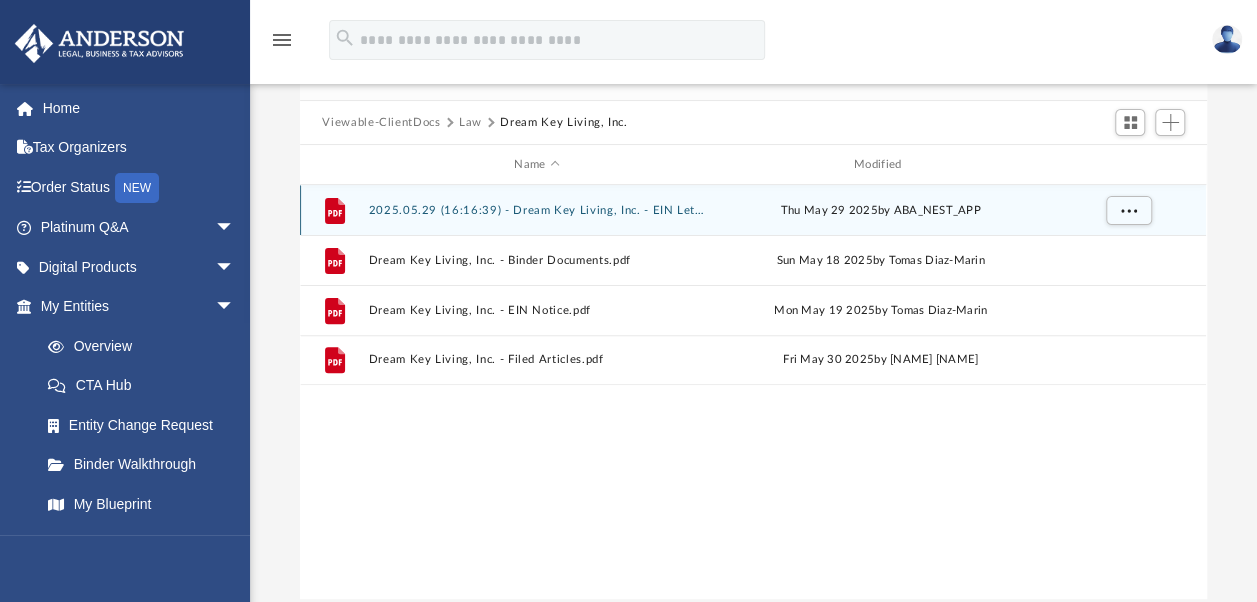 scroll, scrollTop: 164, scrollLeft: 0, axis: vertical 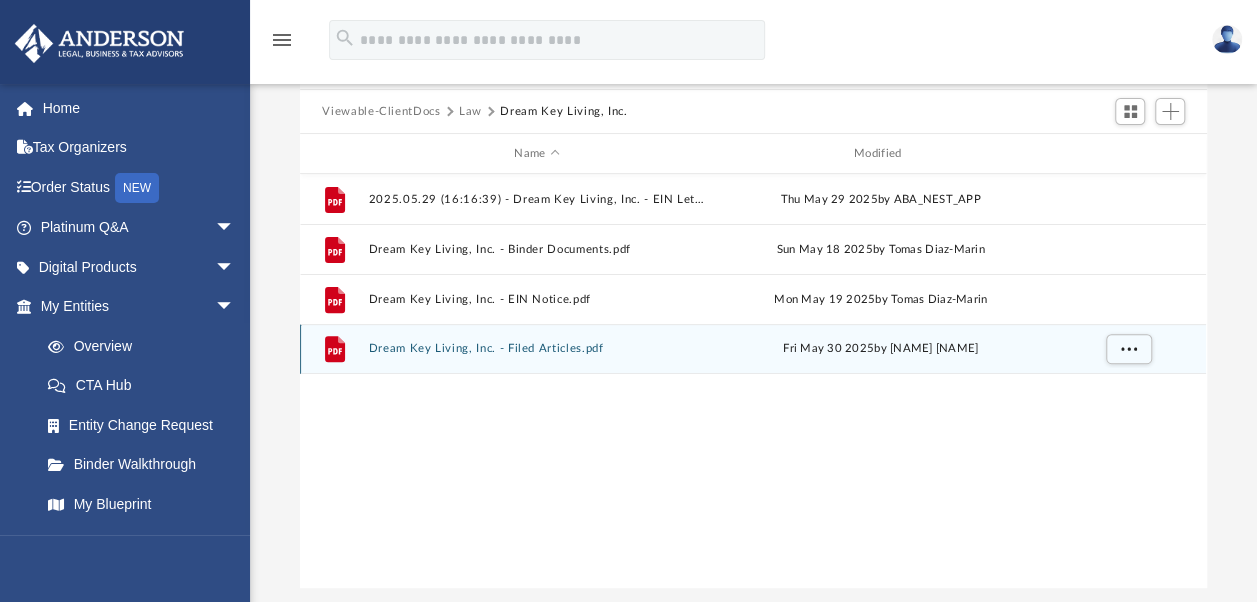 click on "Dream Key Living, Inc. - Filed Articles.pdf" at bounding box center (537, 348) 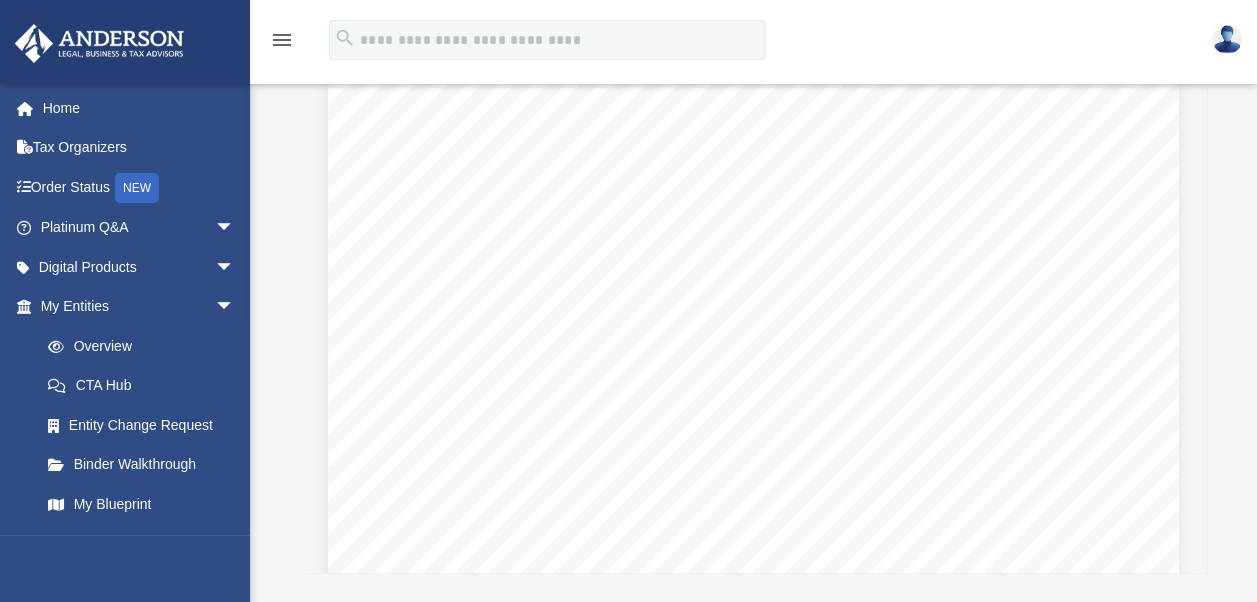 scroll, scrollTop: 158, scrollLeft: 0, axis: vertical 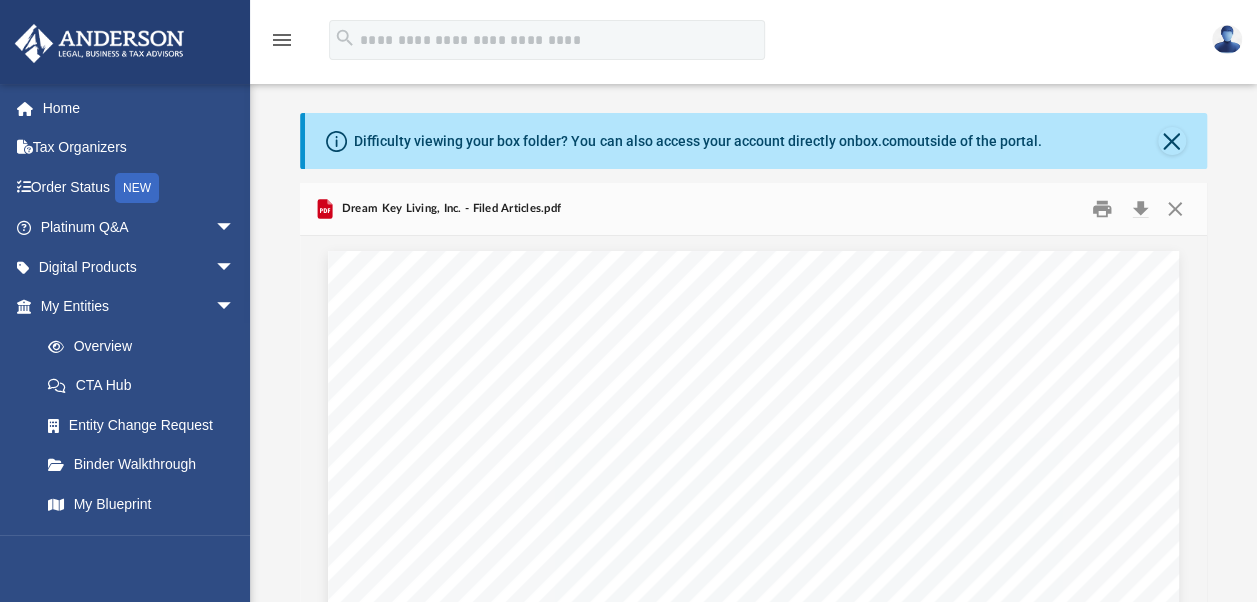 click at bounding box center [99, 43] 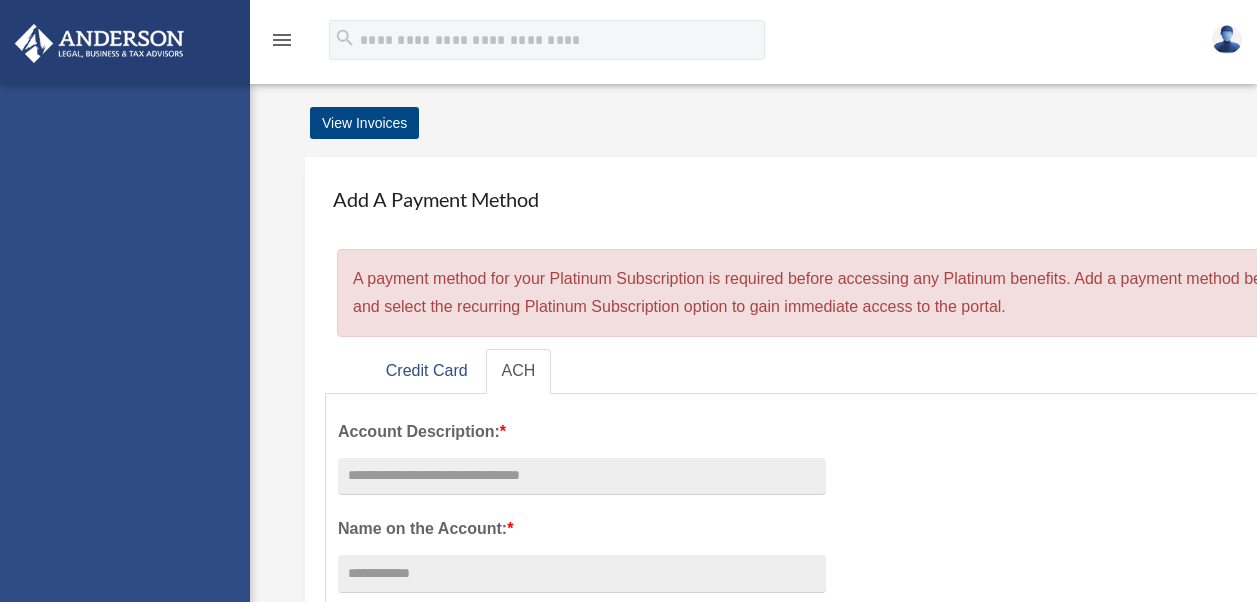 scroll, scrollTop: 0, scrollLeft: 0, axis: both 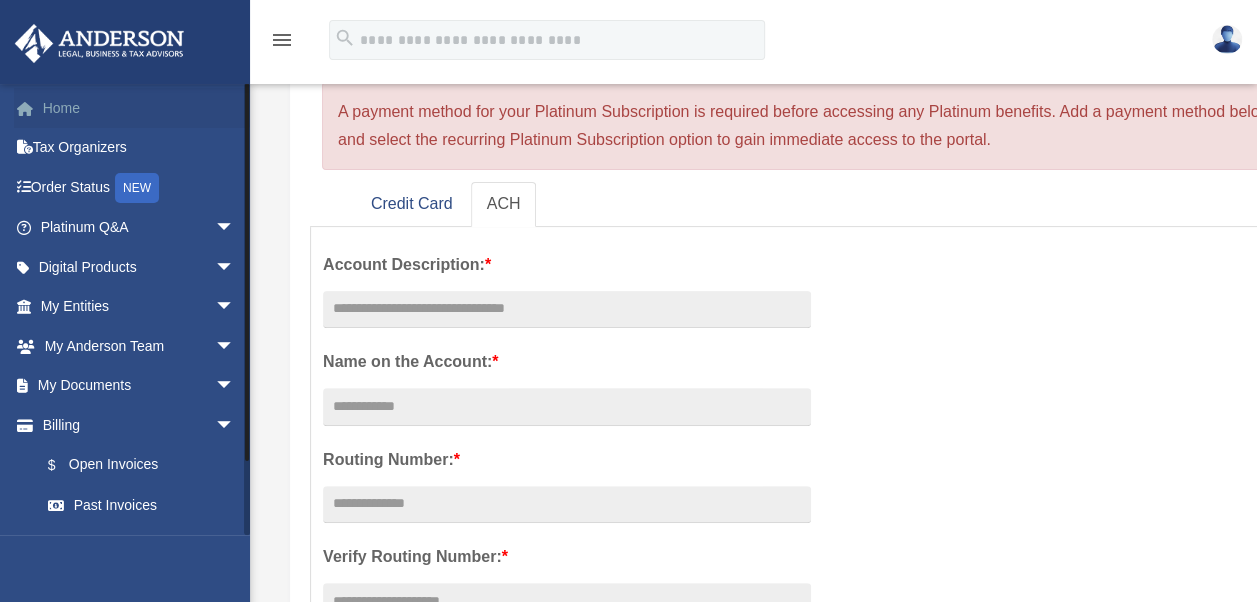 click on "Home" at bounding box center (139, 108) 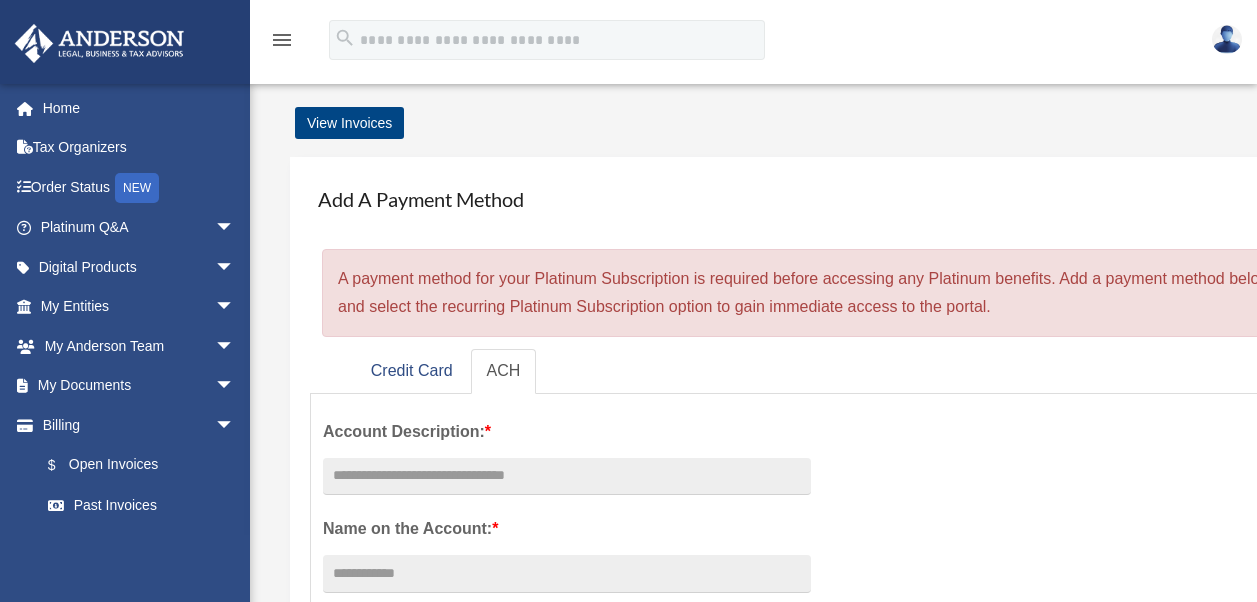 scroll, scrollTop: 0, scrollLeft: 0, axis: both 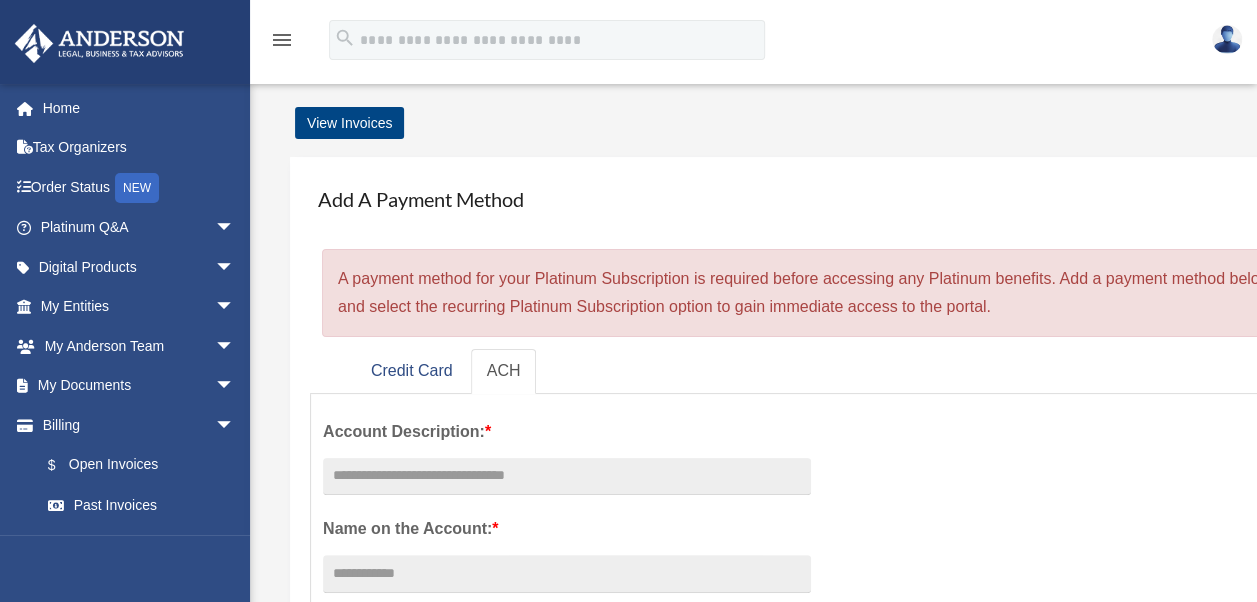 click at bounding box center (1227, 39) 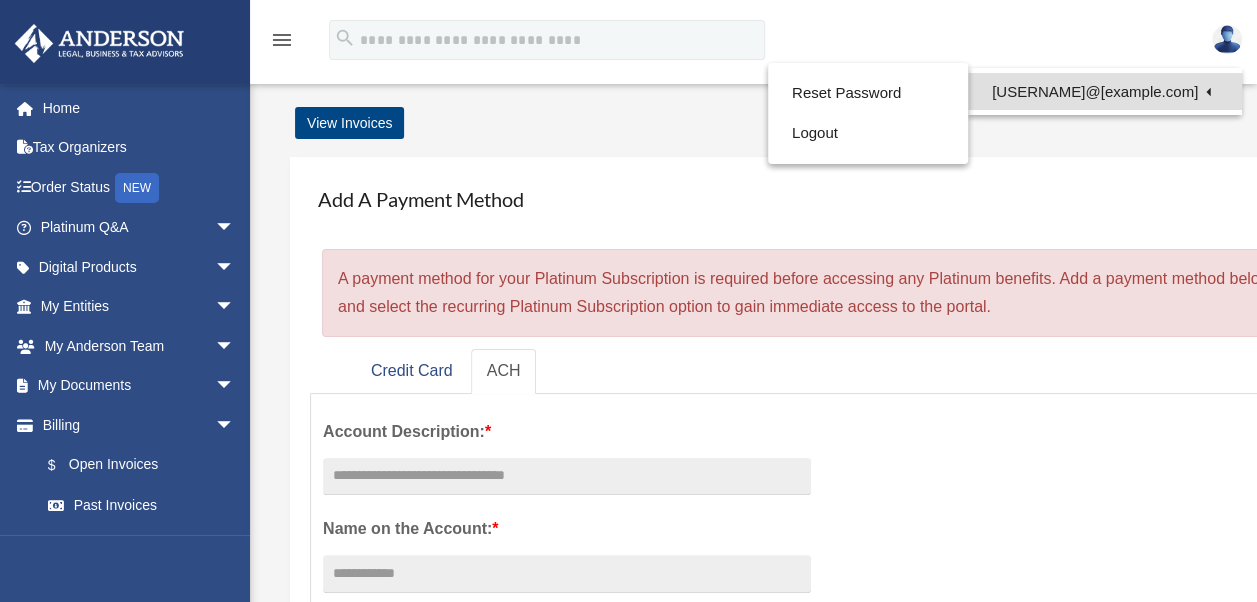 click on "[USERNAME]@[example.com]" at bounding box center [1105, 91] 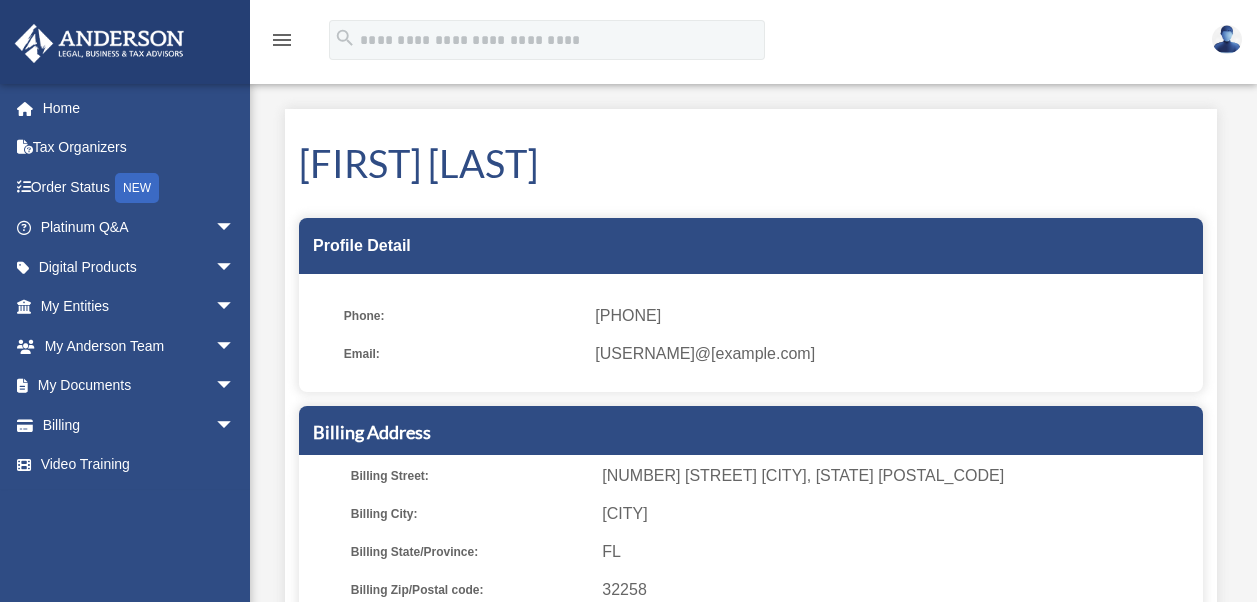 scroll, scrollTop: 0, scrollLeft: 0, axis: both 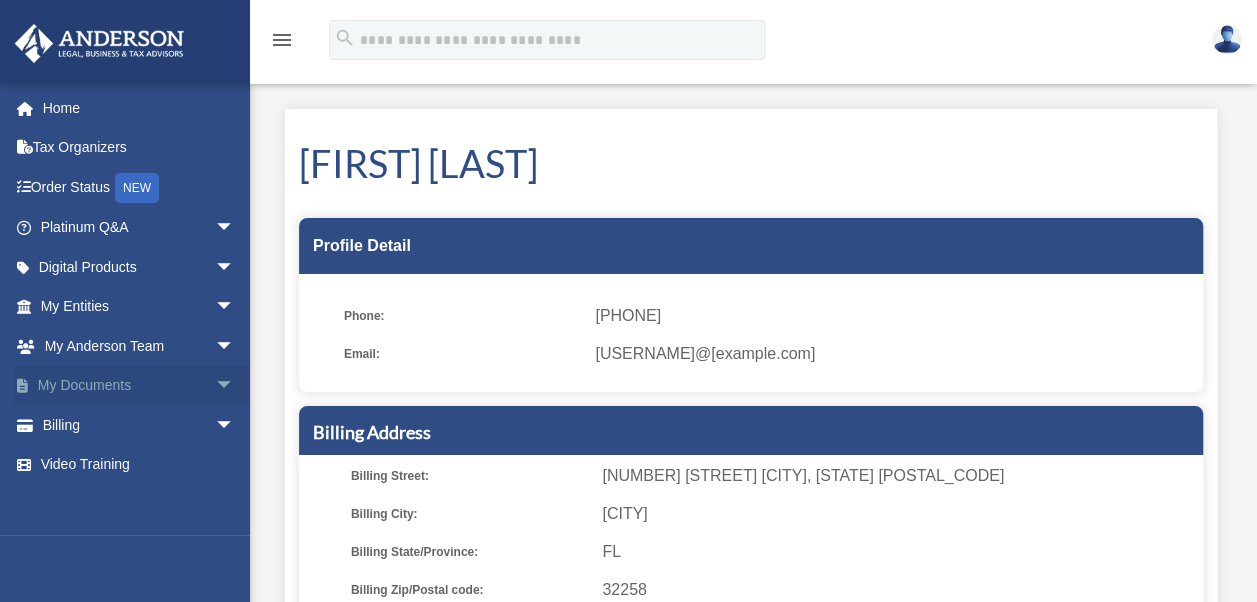 click on "arrow_drop_down" at bounding box center [235, 386] 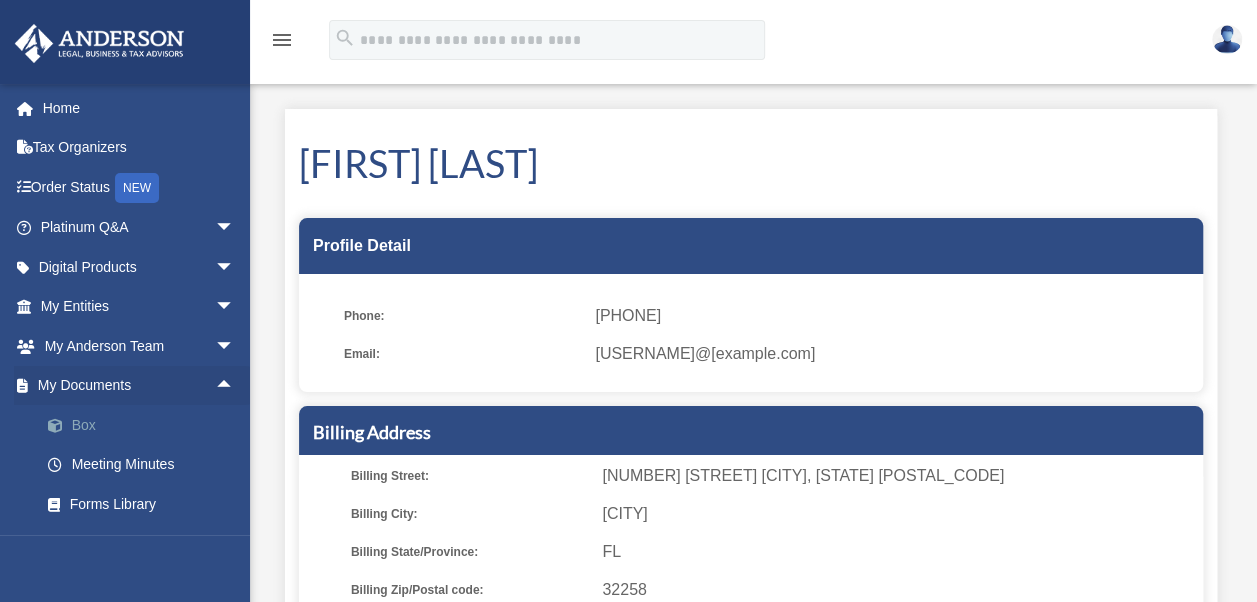 click on "Box" at bounding box center [146, 425] 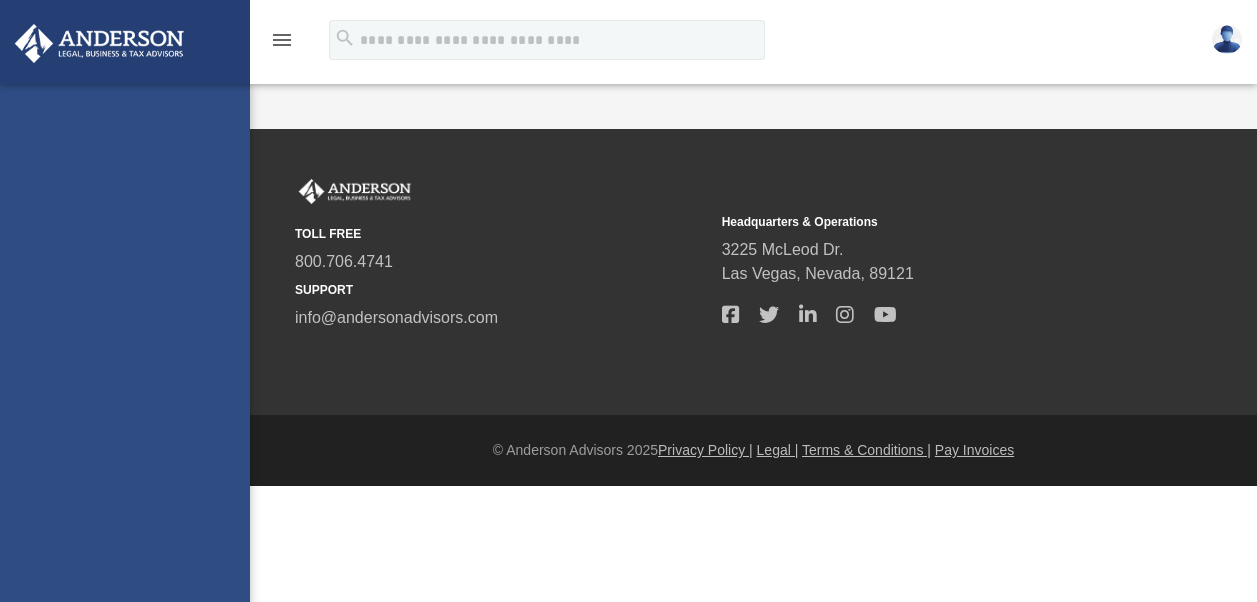 scroll, scrollTop: 0, scrollLeft: 0, axis: both 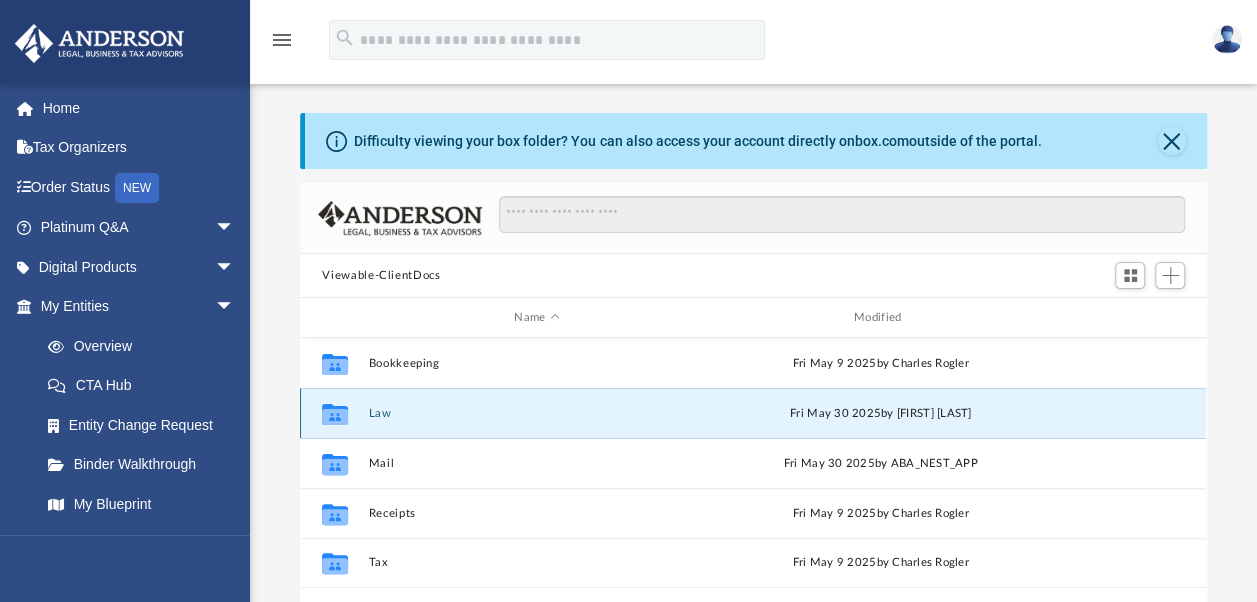 click on "Law" at bounding box center [537, 413] 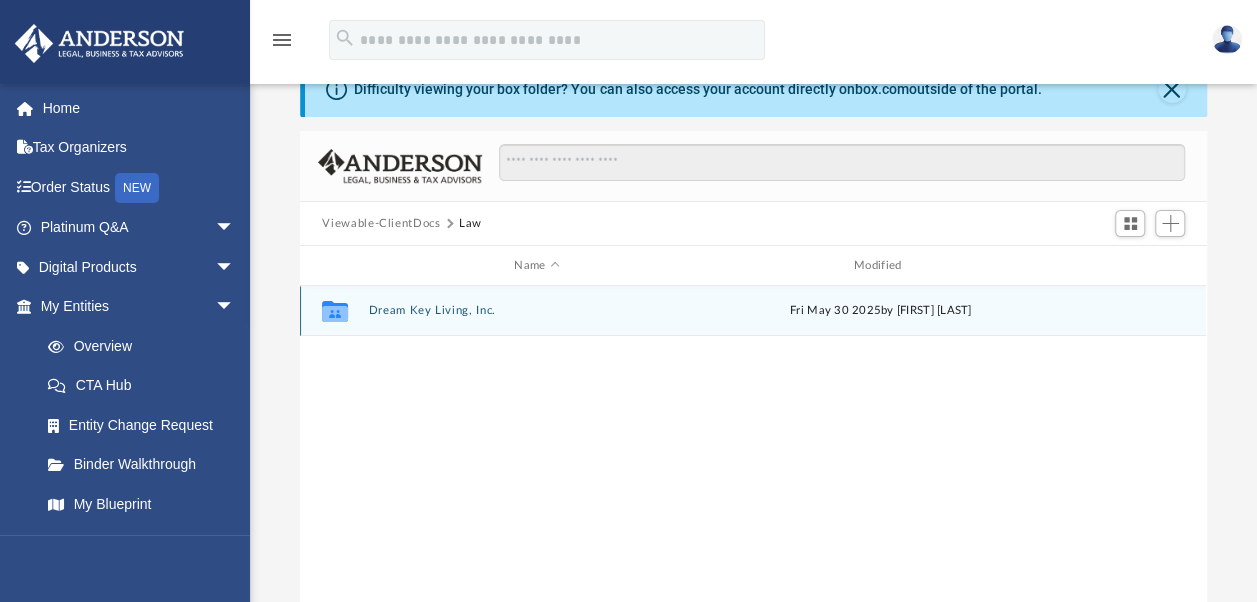 scroll, scrollTop: 0, scrollLeft: 0, axis: both 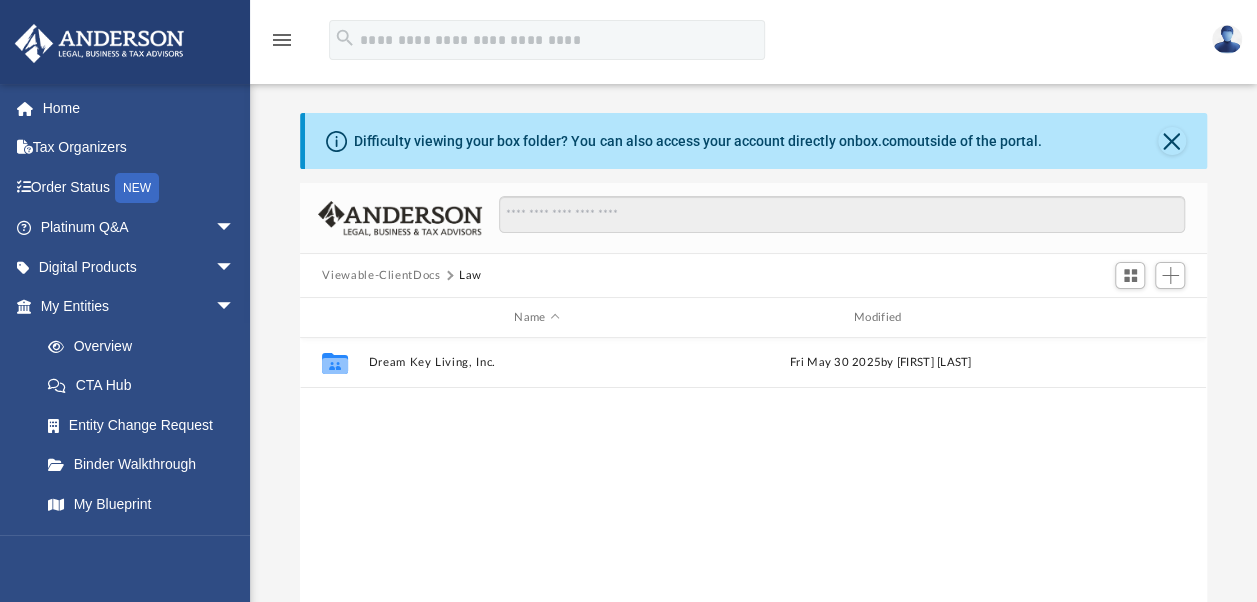 click at bounding box center (1227, 39) 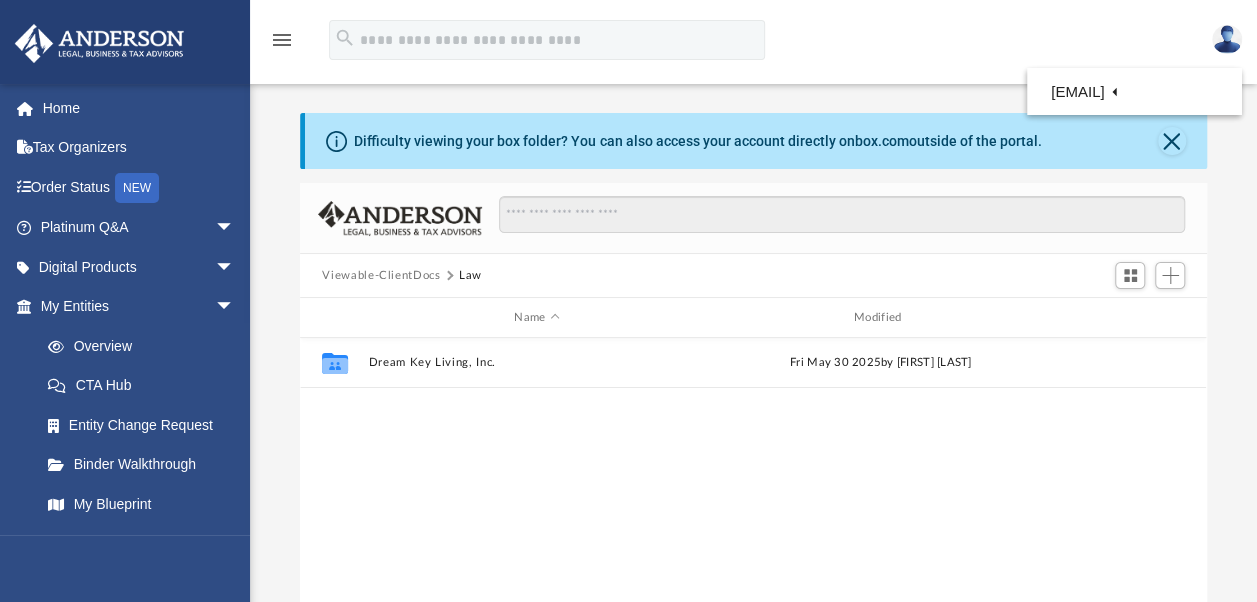 click on "menu
search
Site Menu		            	 add
[EMAIL]
Reset Password
Logout" at bounding box center (628, 49) 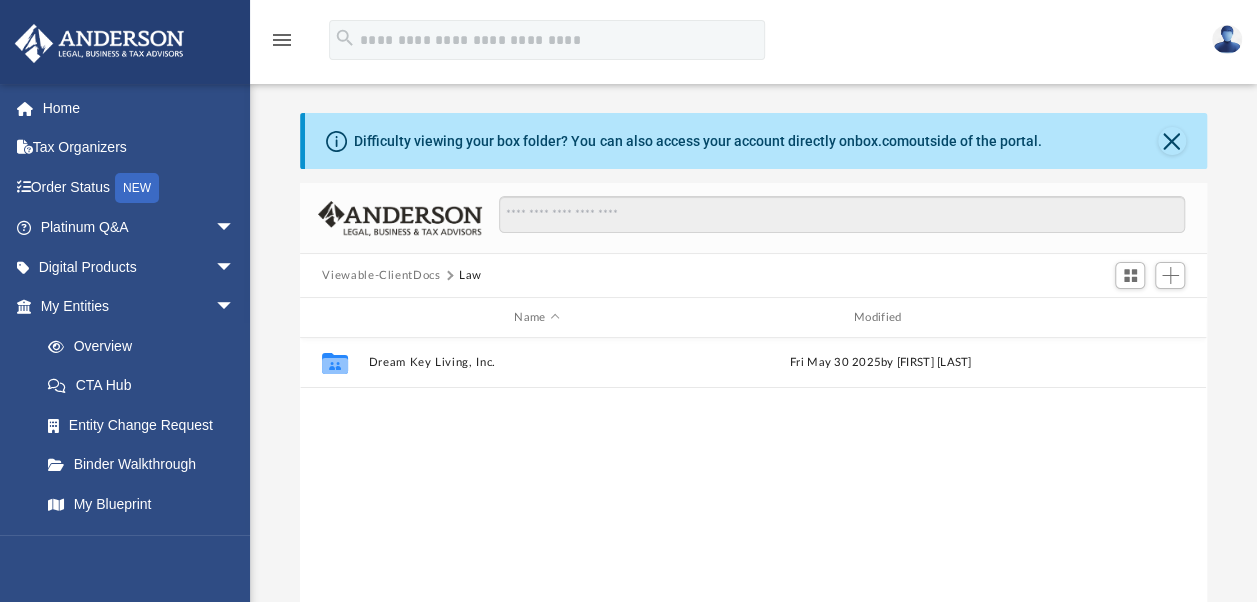 click on "Collaborated Folder Dream Key Living, Inc. Fri May 30 2025  by [FIRST] [LAST]" at bounding box center (753, 545) 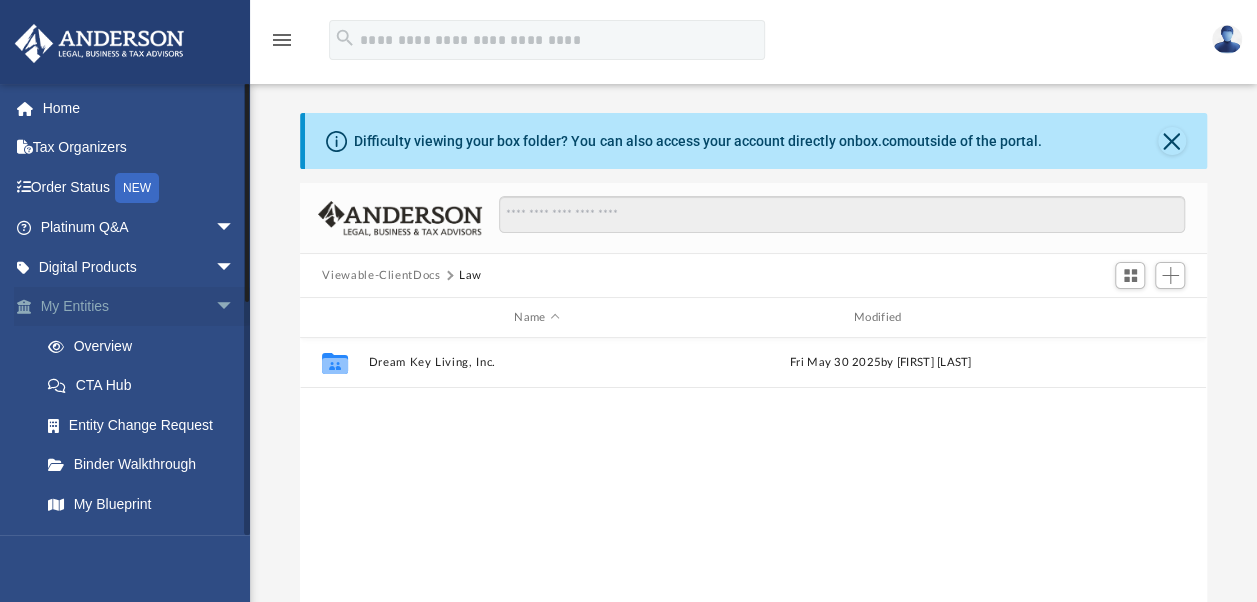click on "arrow_drop_down" at bounding box center [235, 307] 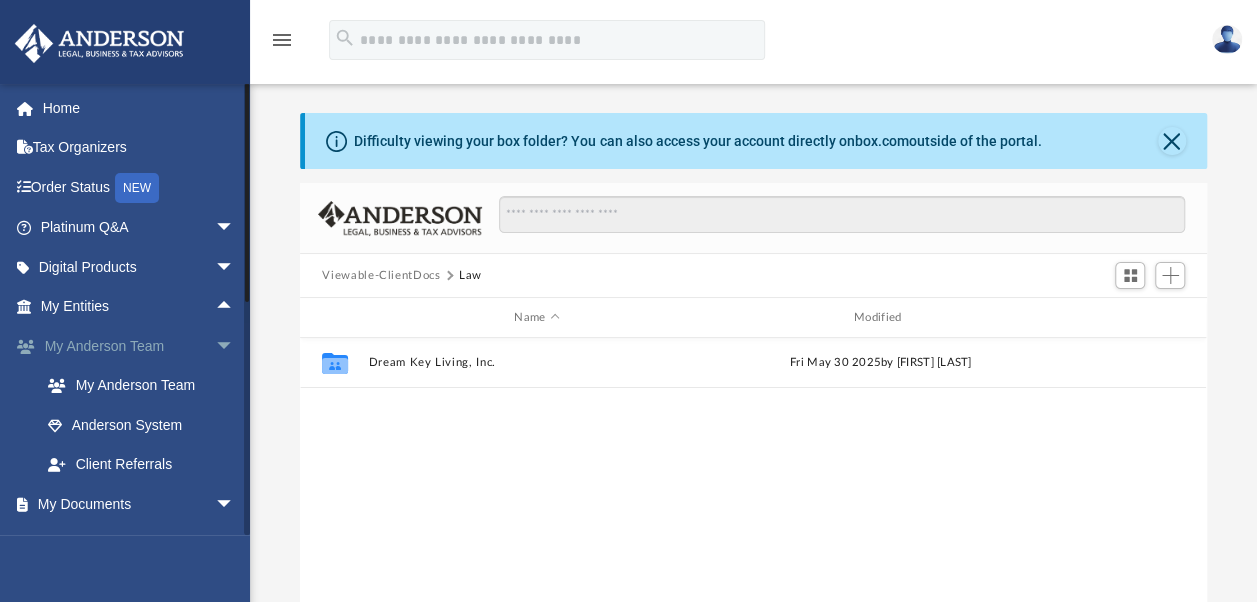 click on "arrow_drop_down" at bounding box center [235, 346] 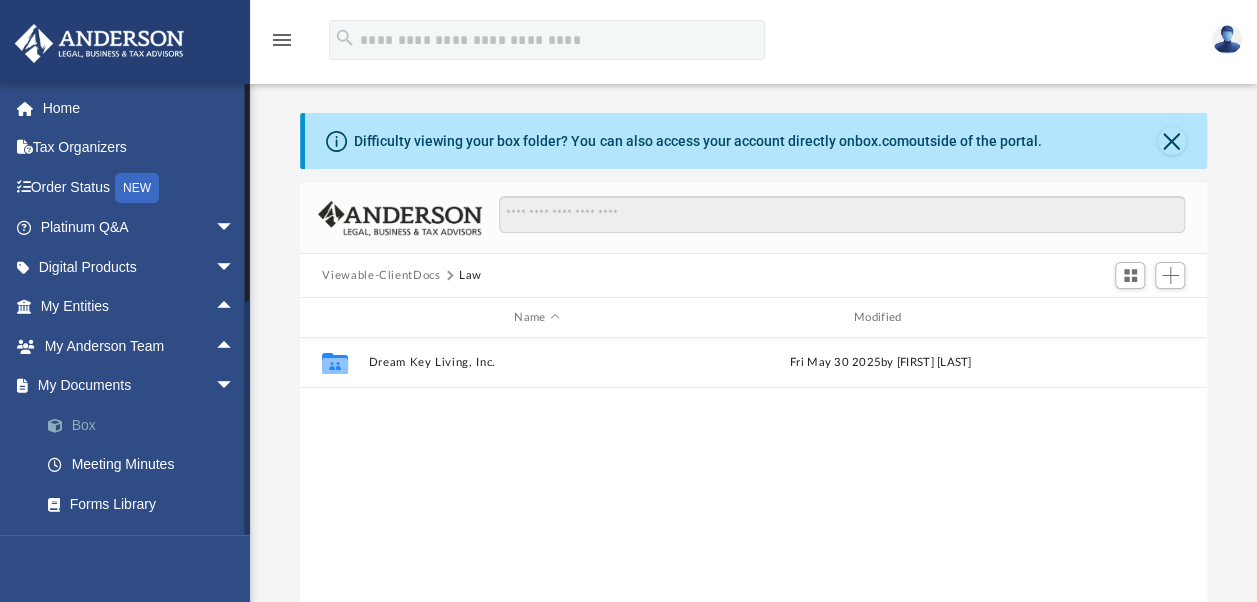 click on "Box" at bounding box center (146, 425) 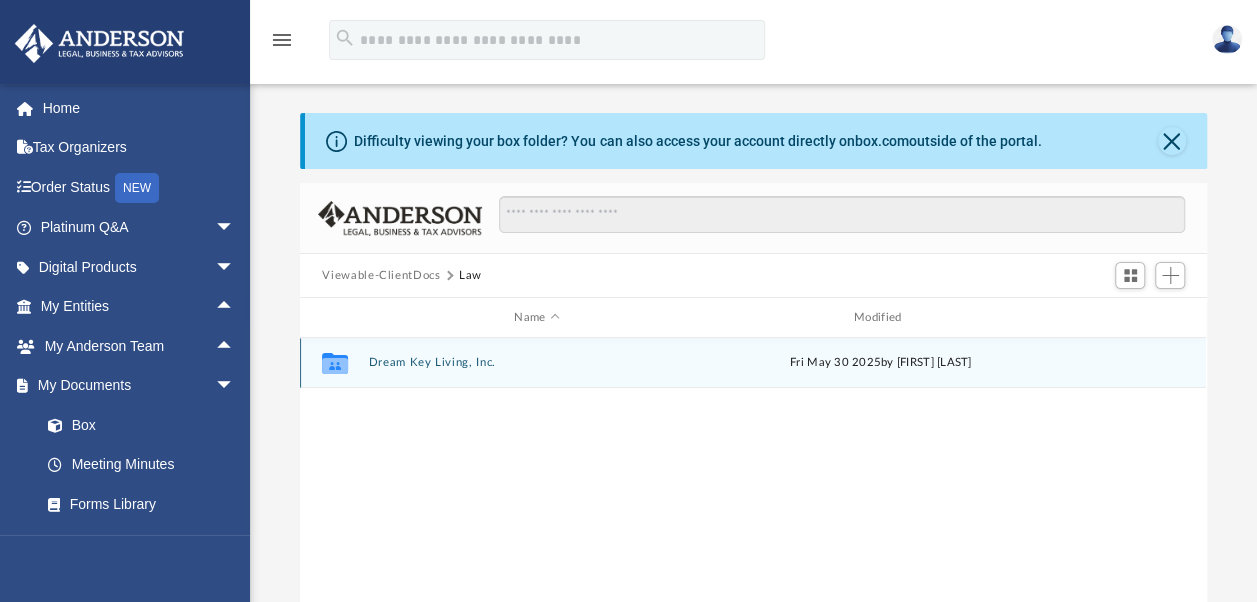 click on "Dream Key Living, Inc." at bounding box center (537, 362) 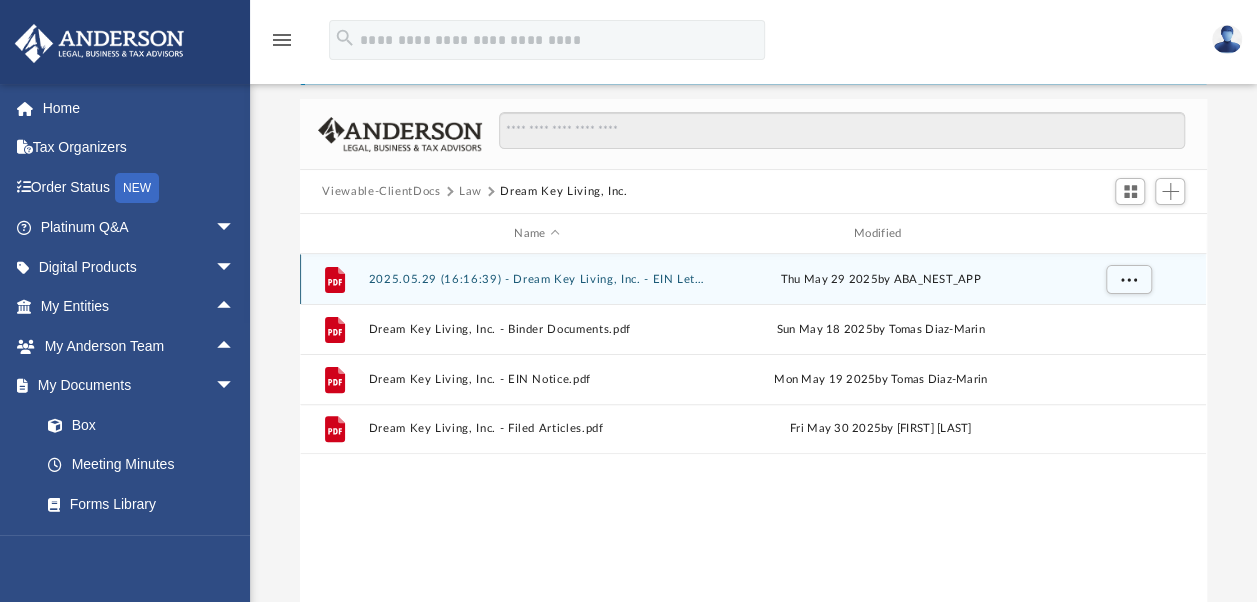 scroll, scrollTop: 111, scrollLeft: 0, axis: vertical 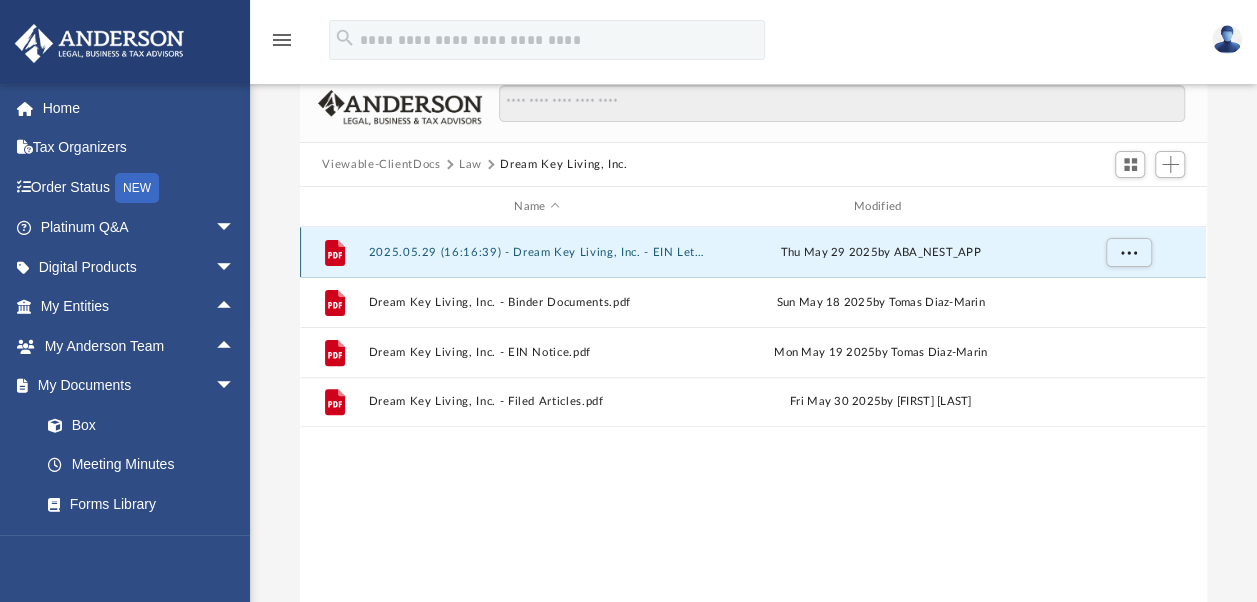 click on "2025.05.29 (16:16:39) - Dream Key Living, Inc. - EIN Letter from IRS.pdf" at bounding box center [537, 252] 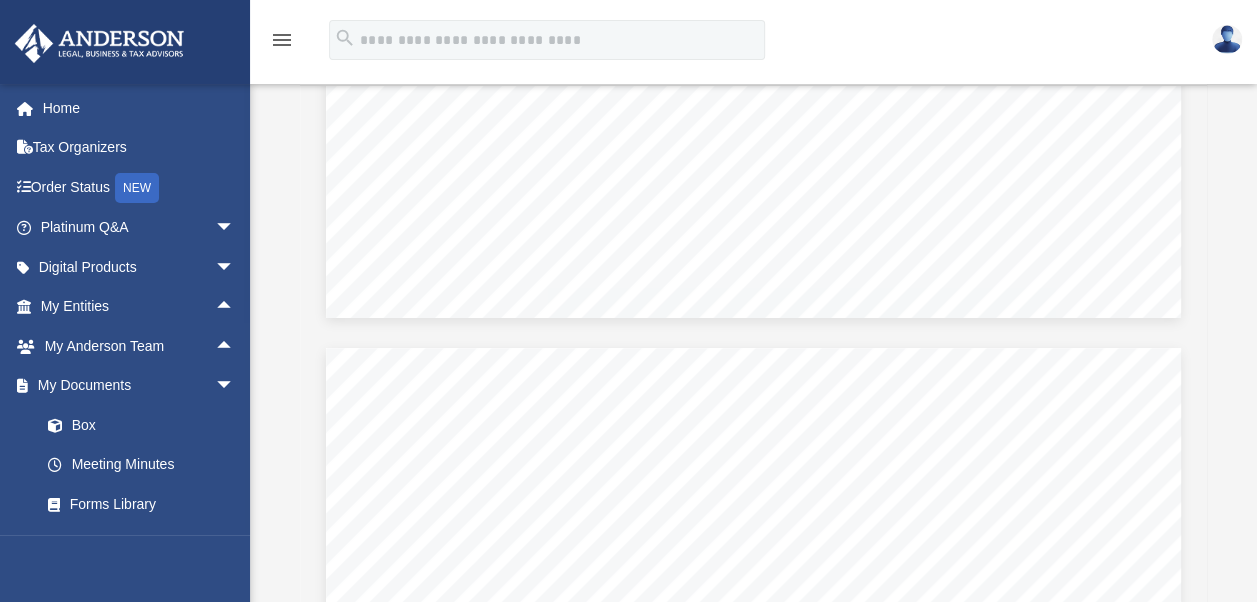 scroll, scrollTop: 0, scrollLeft: 0, axis: both 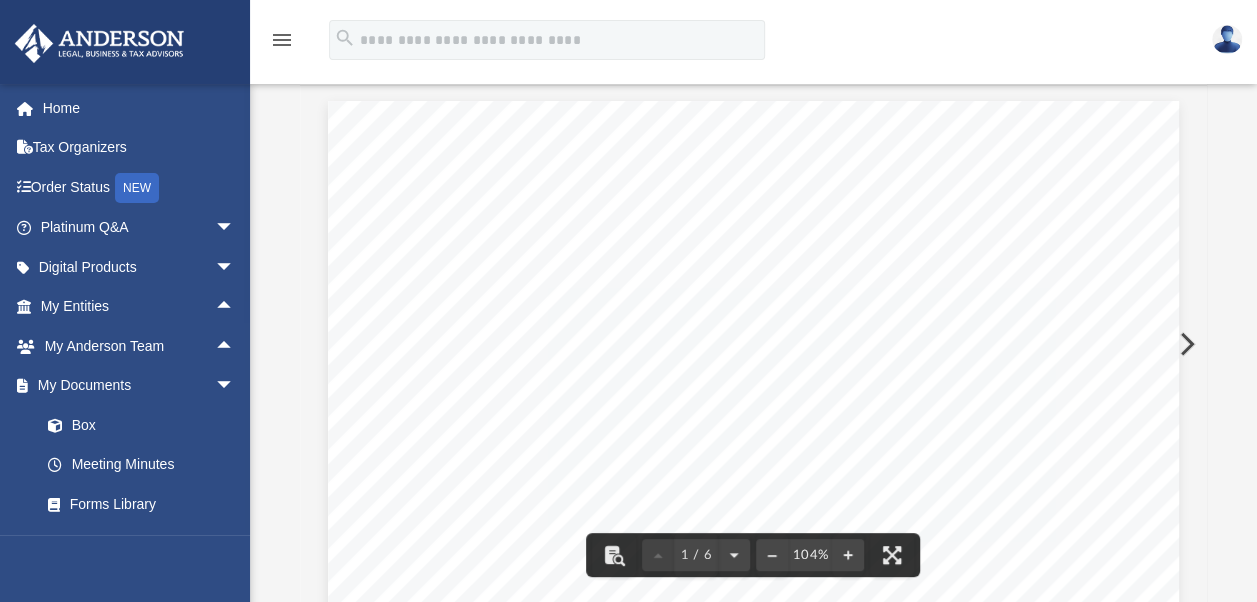 click at bounding box center (753, 650) 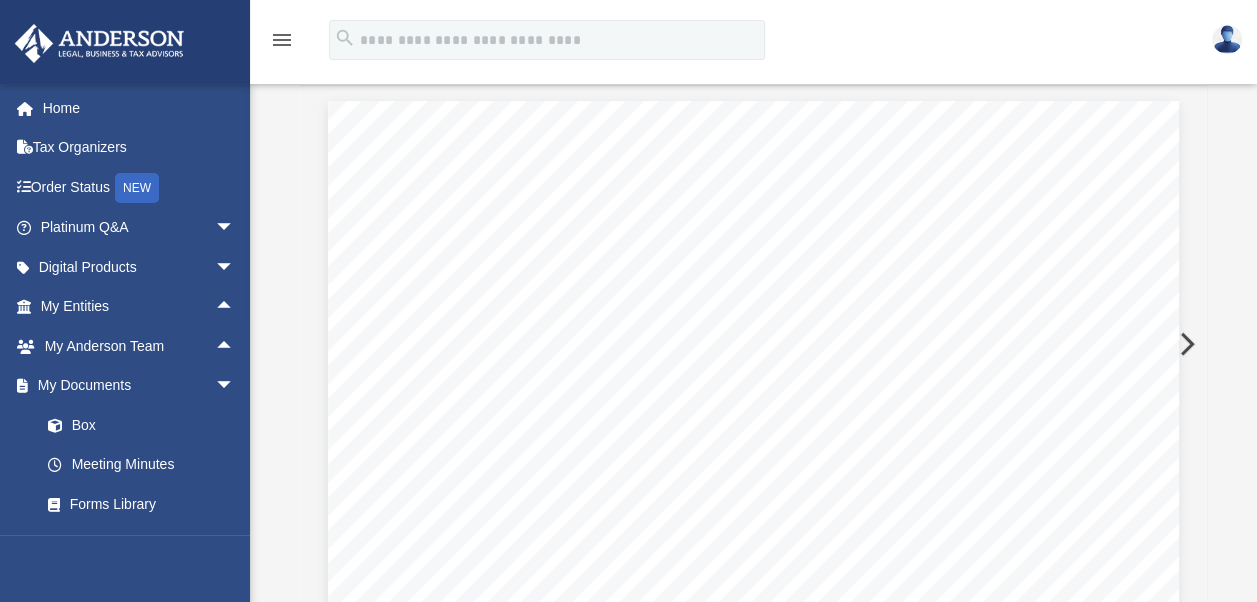 drag, startPoint x: 772, startPoint y: 188, endPoint x: 690, endPoint y: 219, distance: 87.66413 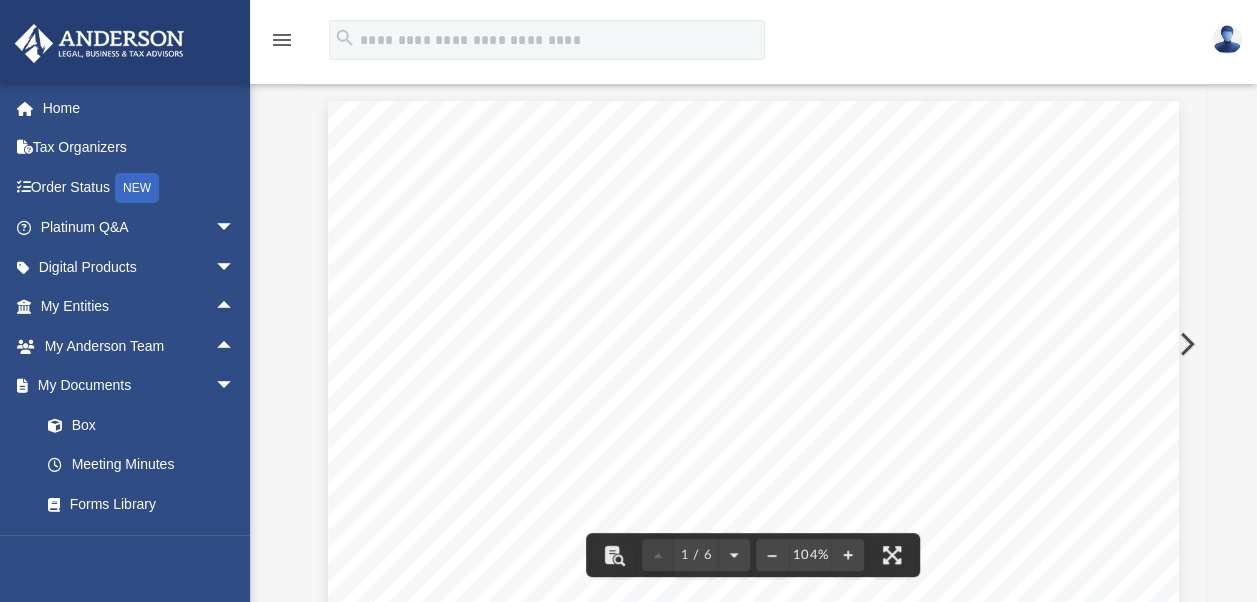 click at bounding box center [753, 650] 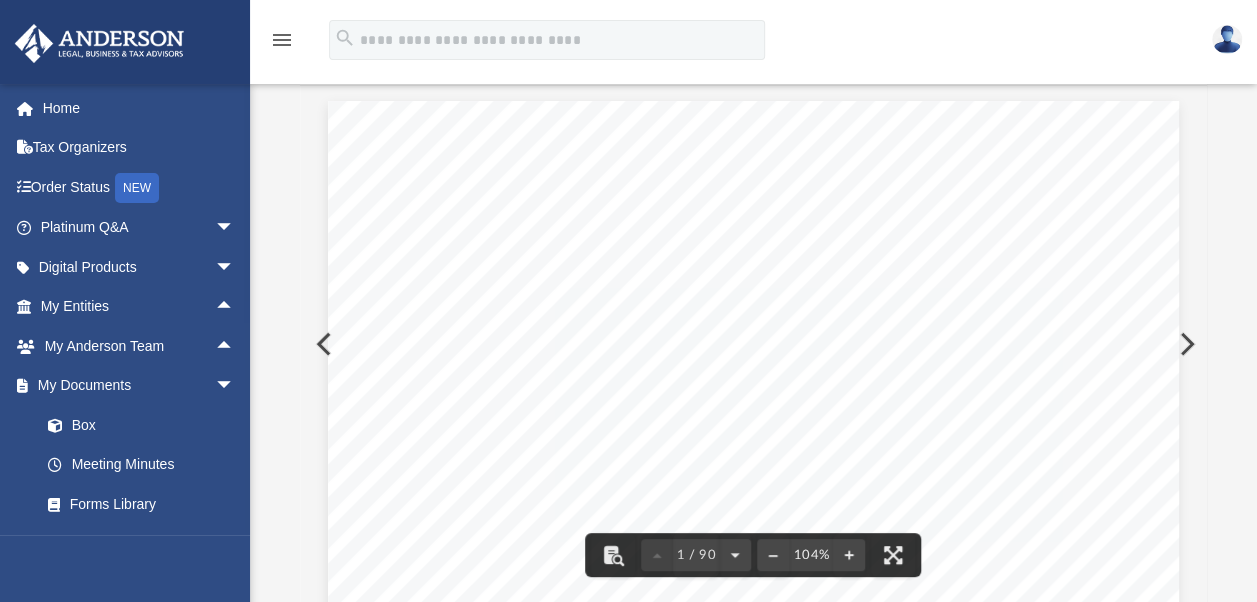 click on "Kelly Rourke and David Rourke 7015 Beauhaven Ct Jacksonville, Florida 32258 Re: Dream Key Living, Inc. Dear Kelly Rourke and David Rourke, Enclosed in this portfolio, you will find your corporation documents for Dream Key Living, Inc. to finalize the creation and operation of your new Corporation. You are responsible for reading and reviewing, for accuracy, all of the information in this portfolio. After your review, you will need to complete several tasks to finalize the establishment of your Corporation. Here is a synopsis of what steps are required with detailed information following in each section: Overview   – Here, you will find information about your Corporation, such as officers, EIN, etc. State/Tax Filings   – Your EIN application and filed Articles of Incorporation.   Review this section! Bylaws   – Your Company bylaws and schedule of shareholders are located in this section. Certificates and Ledger   – This section contains your stock certificate and completed shareholder Banking   contact" at bounding box center (753, 651) 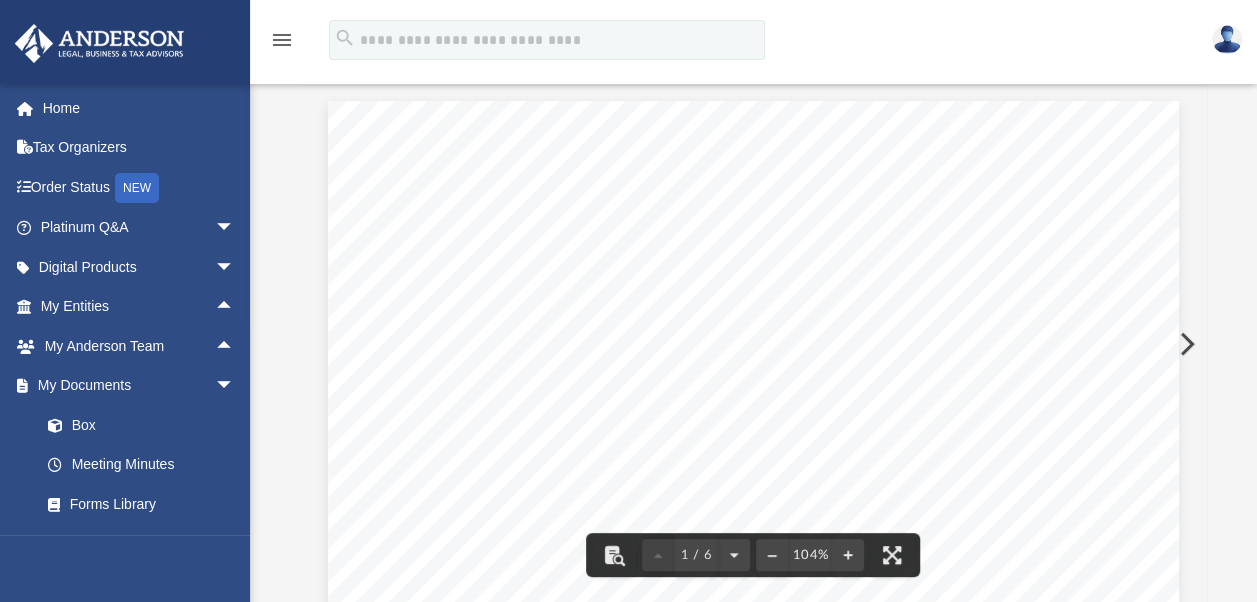 click at bounding box center (753, 650) 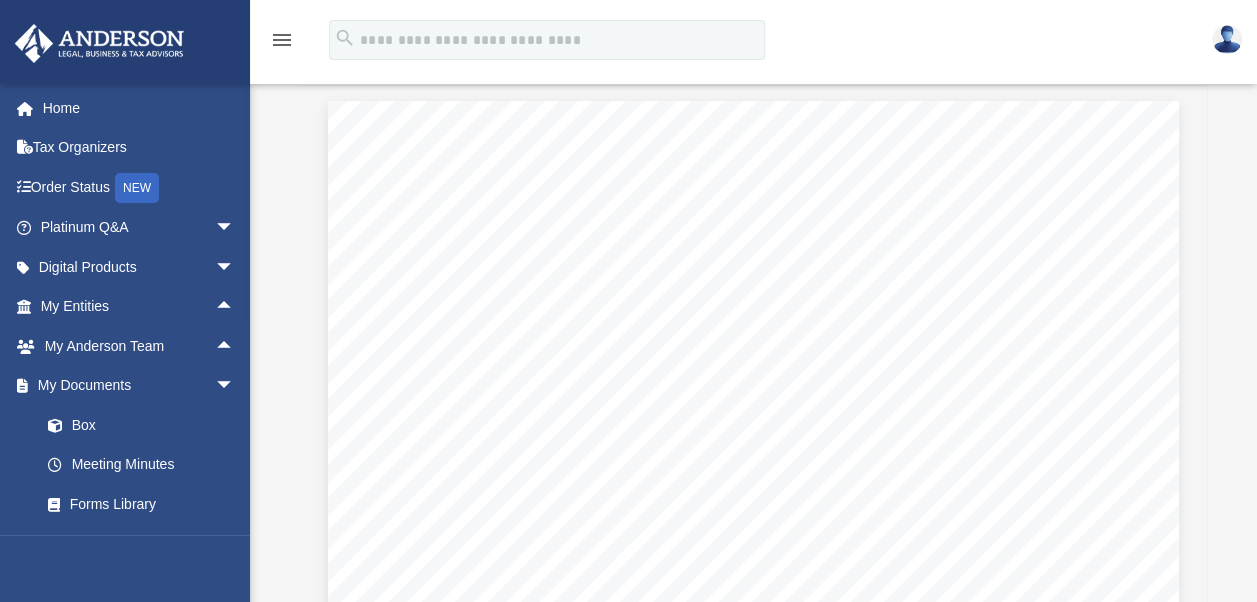 scroll, scrollTop: 16, scrollLeft: 16, axis: both 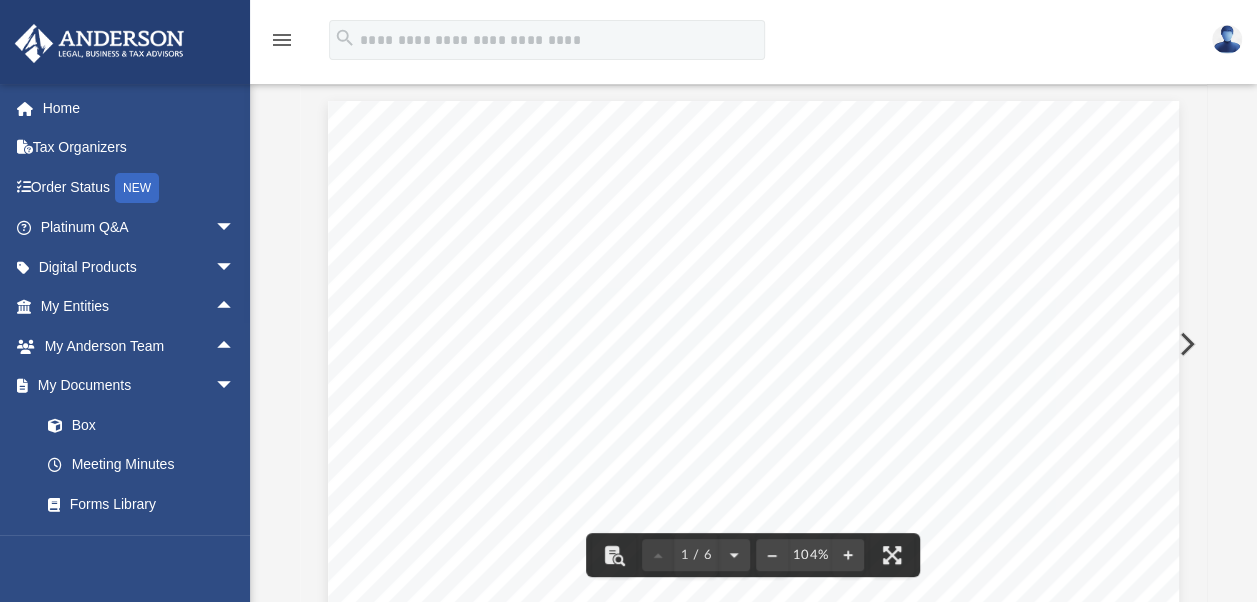 click at bounding box center (753, 650) 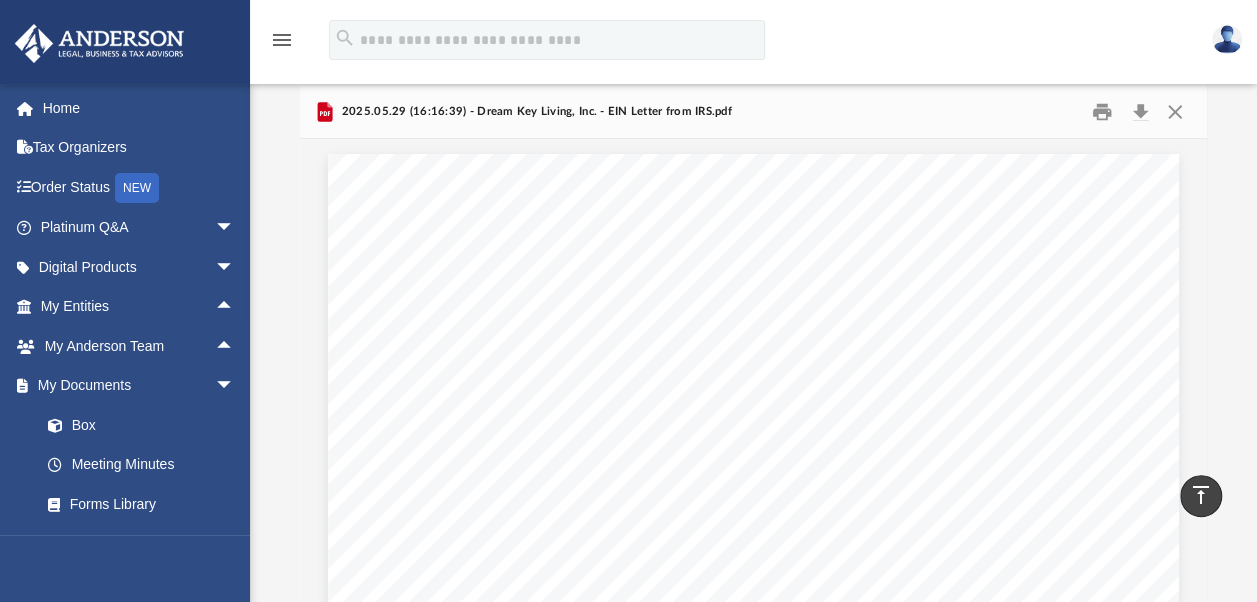 scroll, scrollTop: 59, scrollLeft: 0, axis: vertical 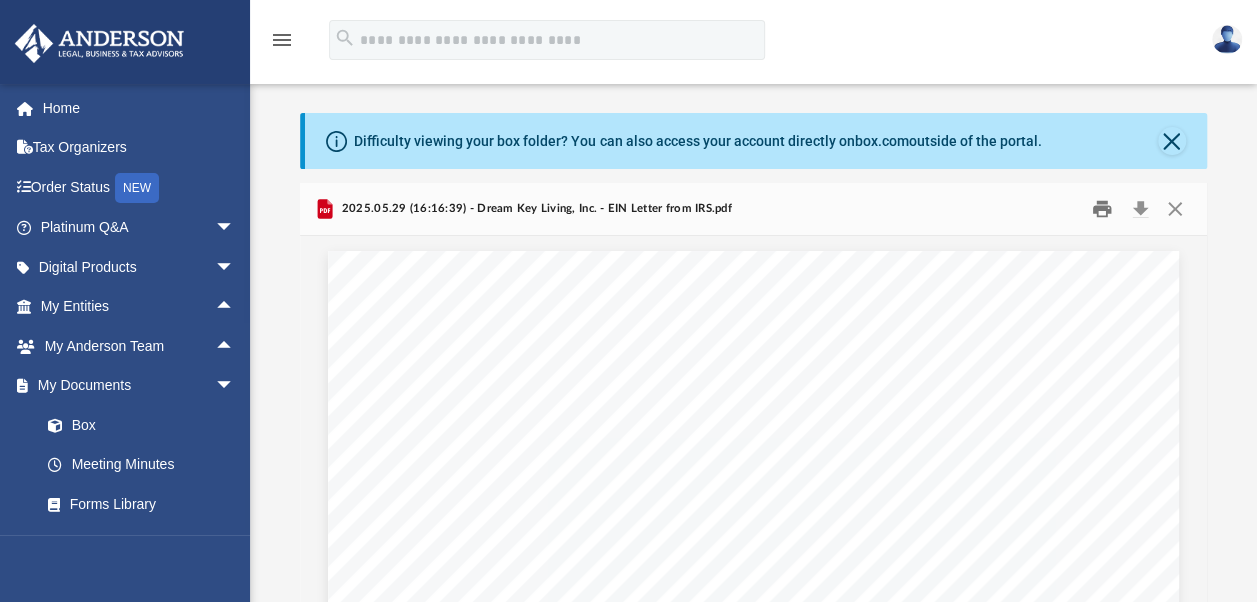 click at bounding box center [1102, 209] 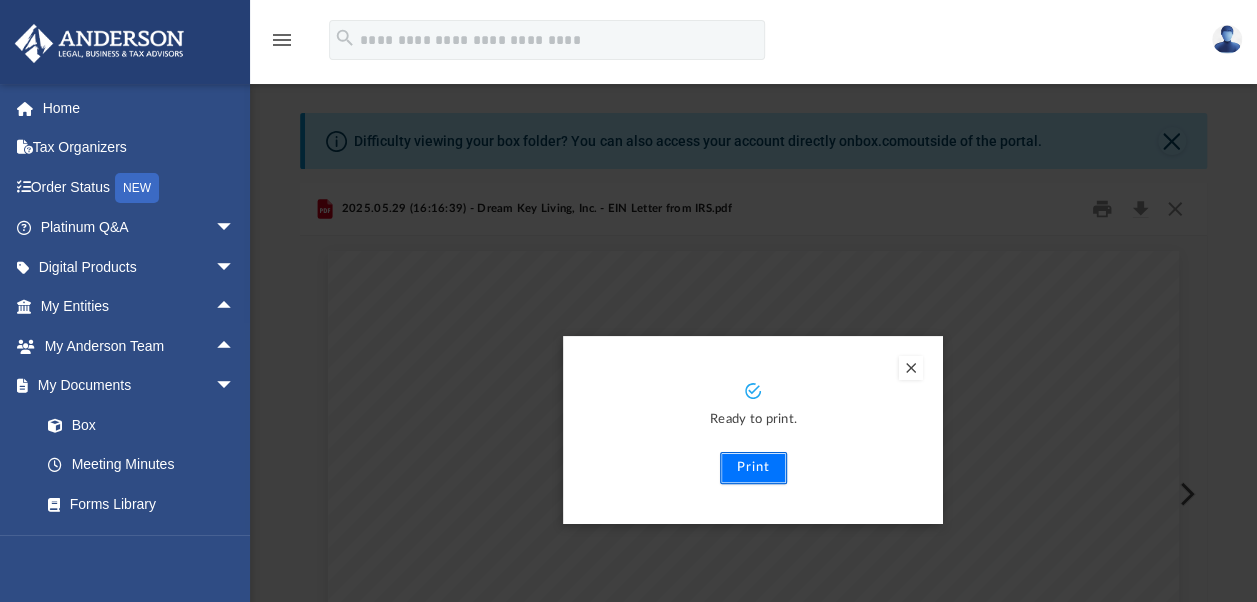 click on "Print" at bounding box center (753, 468) 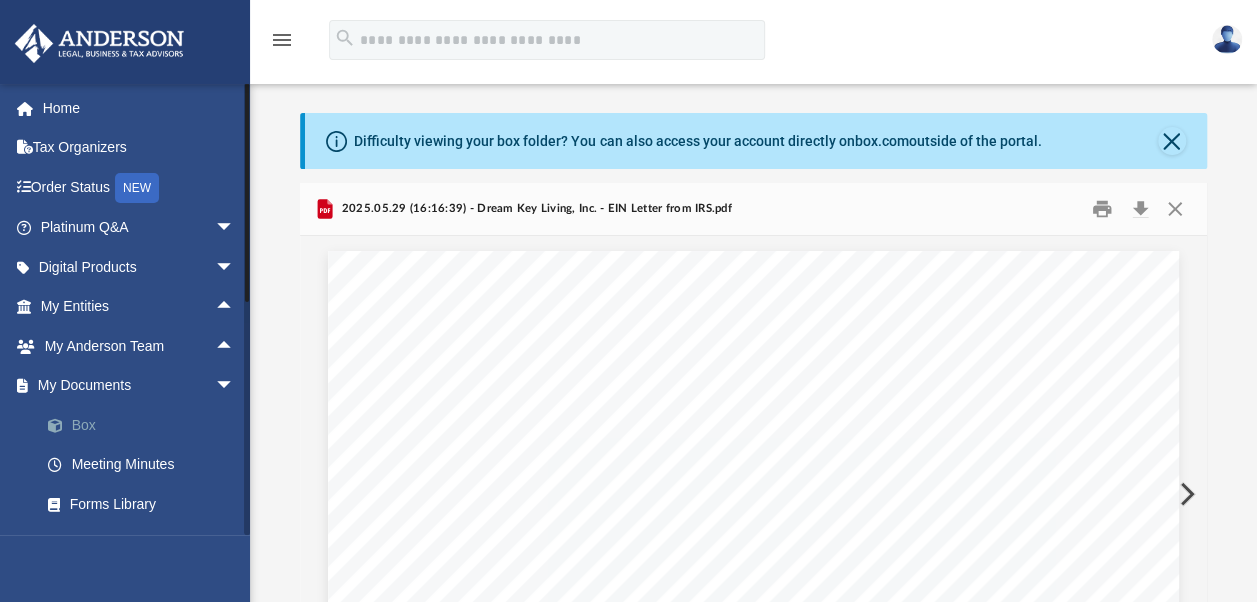 click on "Box" at bounding box center [146, 425] 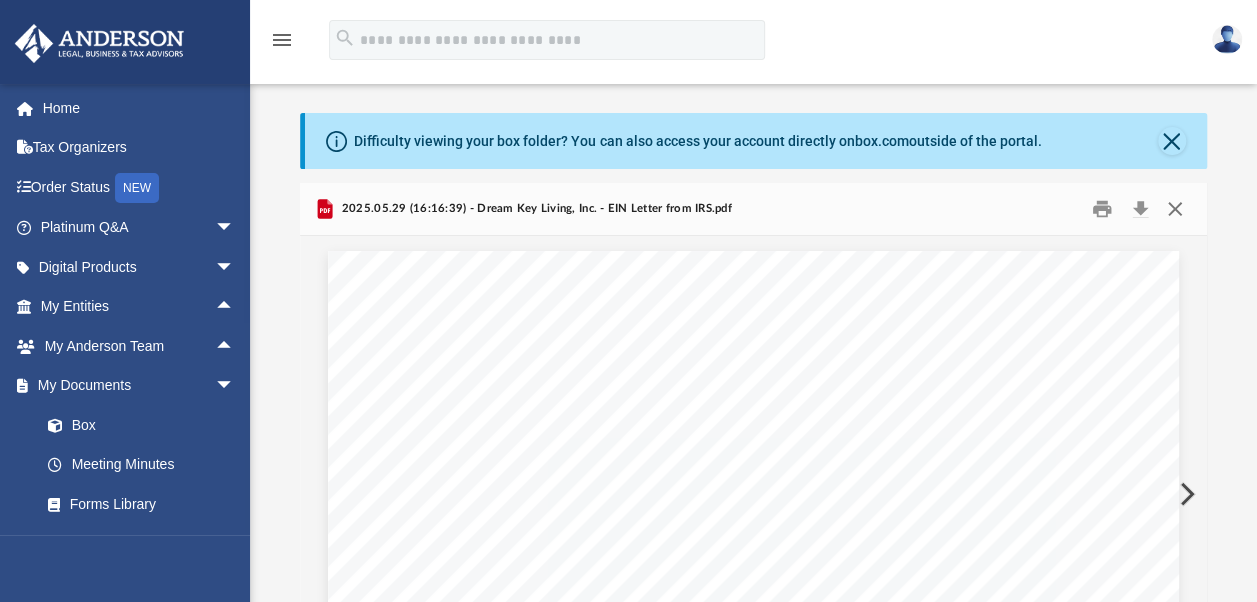 click at bounding box center (1175, 209) 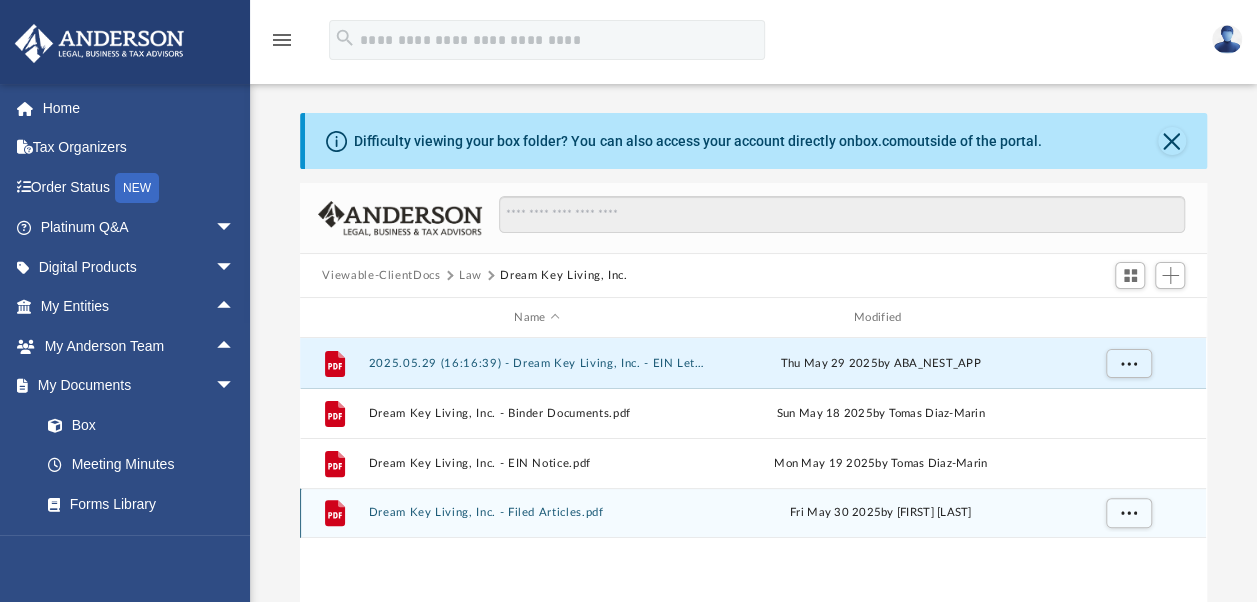 click on "File Dream Key Living, Inc. - Filed Articles.pdf Fri May 30 2025  by Jasmine Grayson" at bounding box center (753, 513) 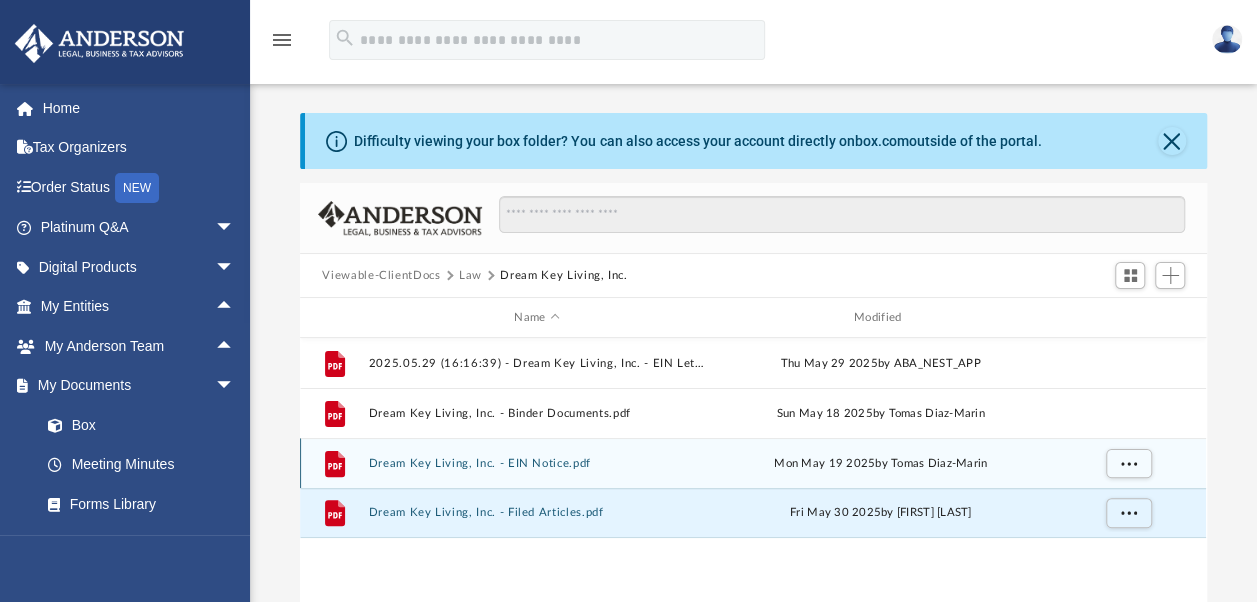 click on "Dream Key Living, Inc. - EIN Notice.pdf" at bounding box center [537, 463] 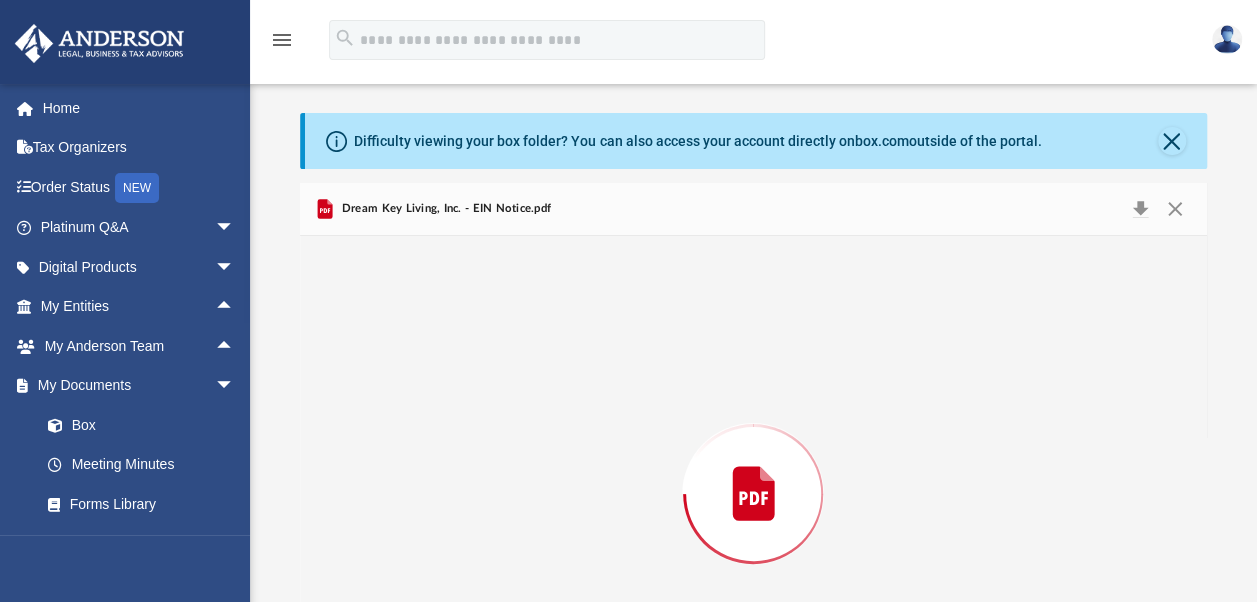 scroll, scrollTop: 150, scrollLeft: 0, axis: vertical 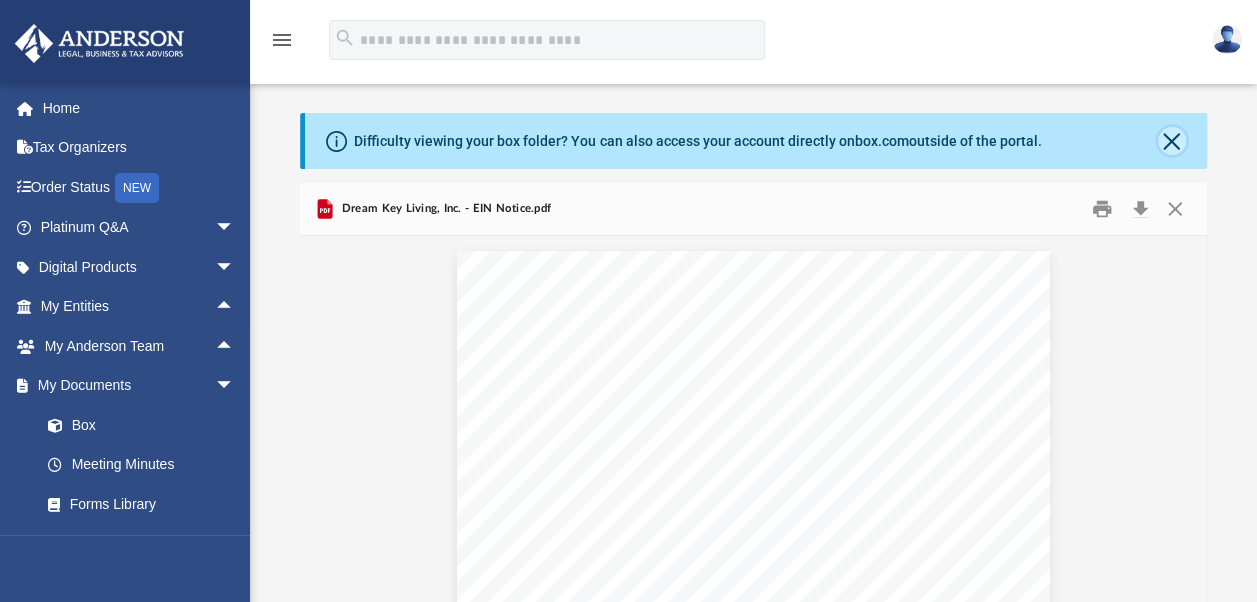 click 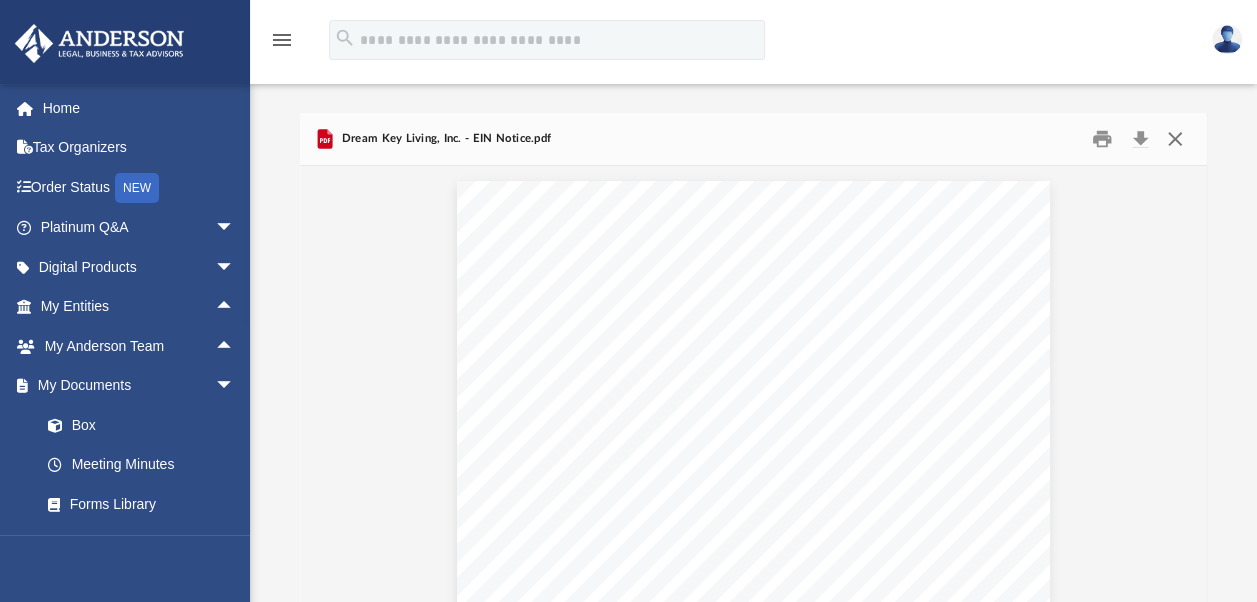 click at bounding box center (1175, 139) 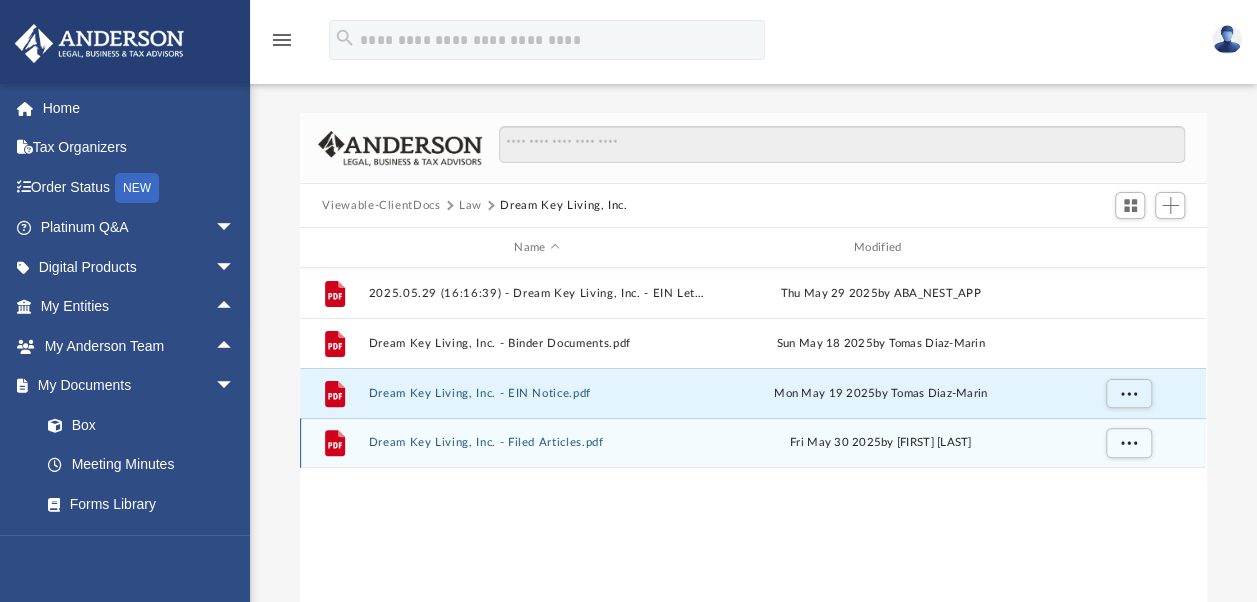 click on "File Dream Key Living, Inc. - Filed Articles.pdf Fri May 30 2025  by Jasmine Grayson" at bounding box center [753, 443] 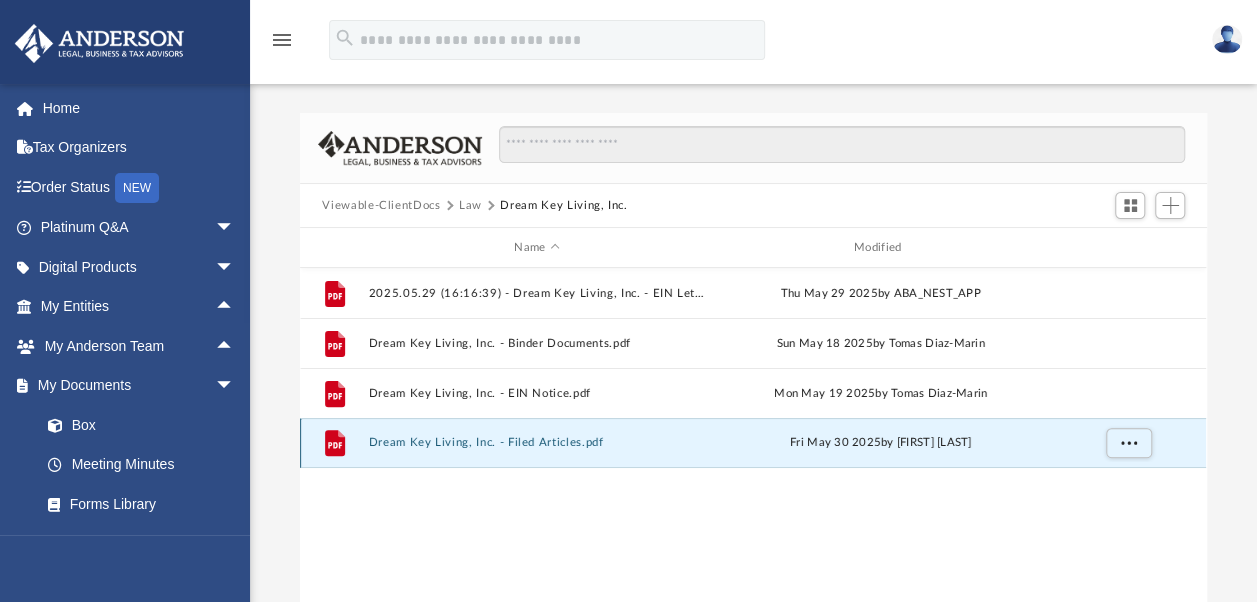 click on "Dream Key Living, Inc. - Filed Articles.pdf" at bounding box center (537, 442) 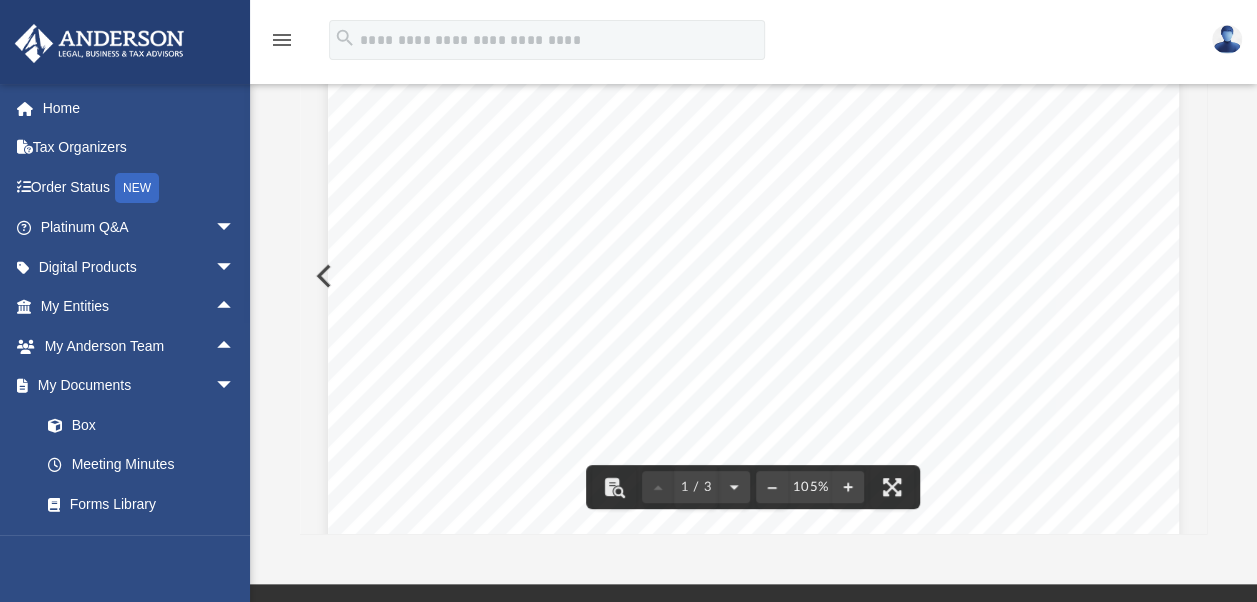 scroll, scrollTop: 0, scrollLeft: 0, axis: both 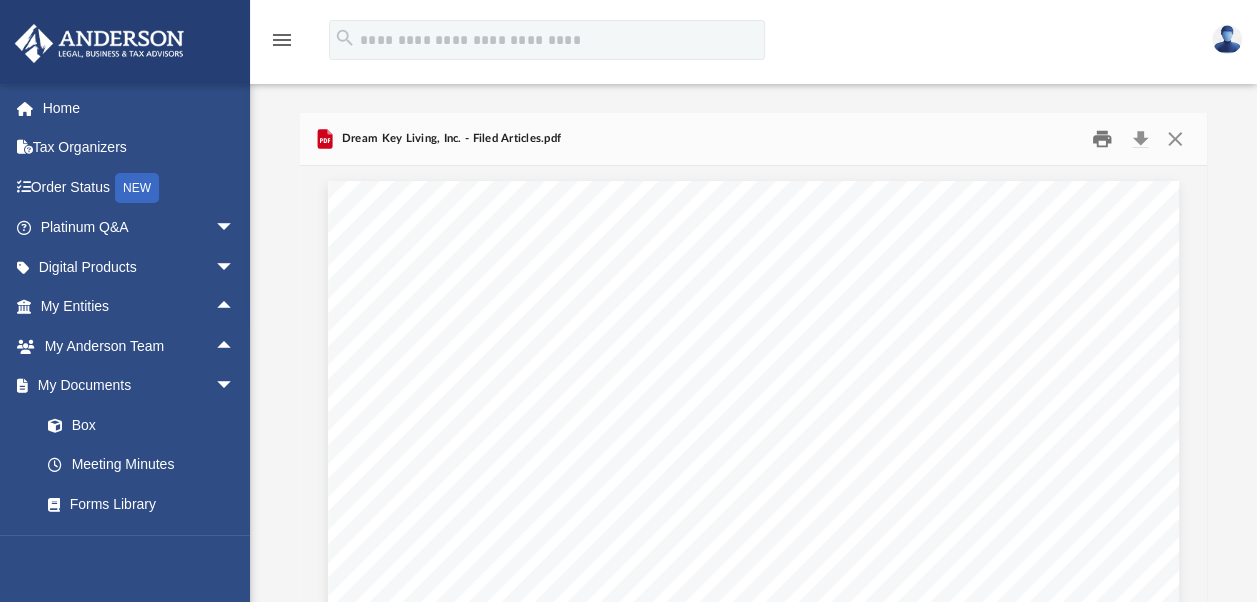 click at bounding box center [1102, 139] 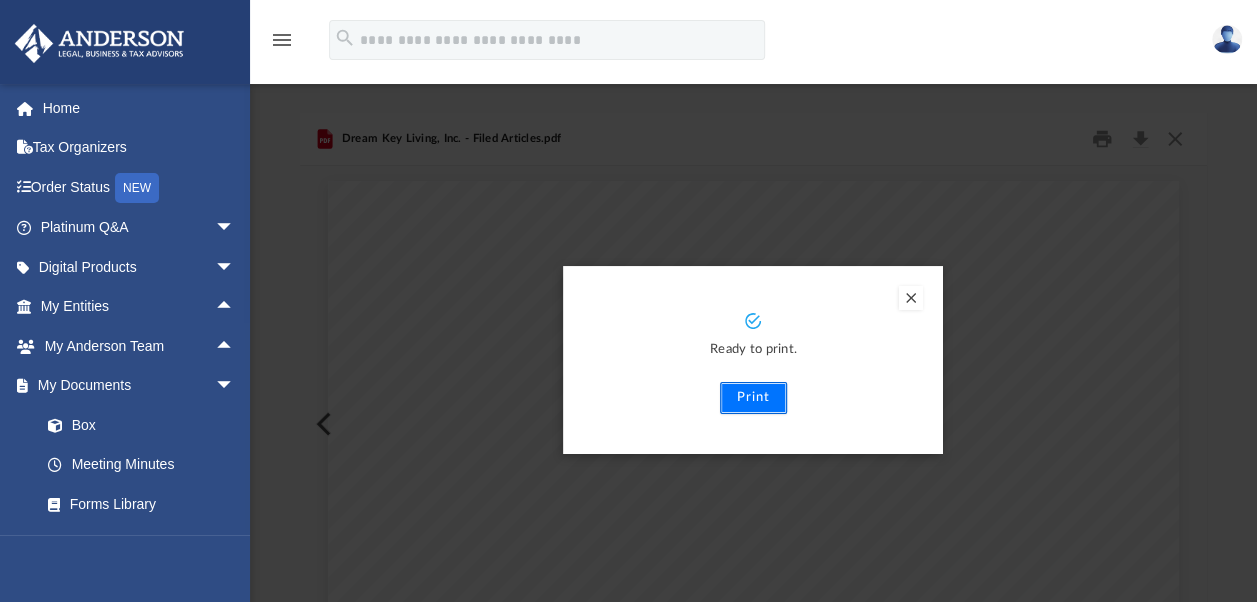 click on "Print" at bounding box center (753, 398) 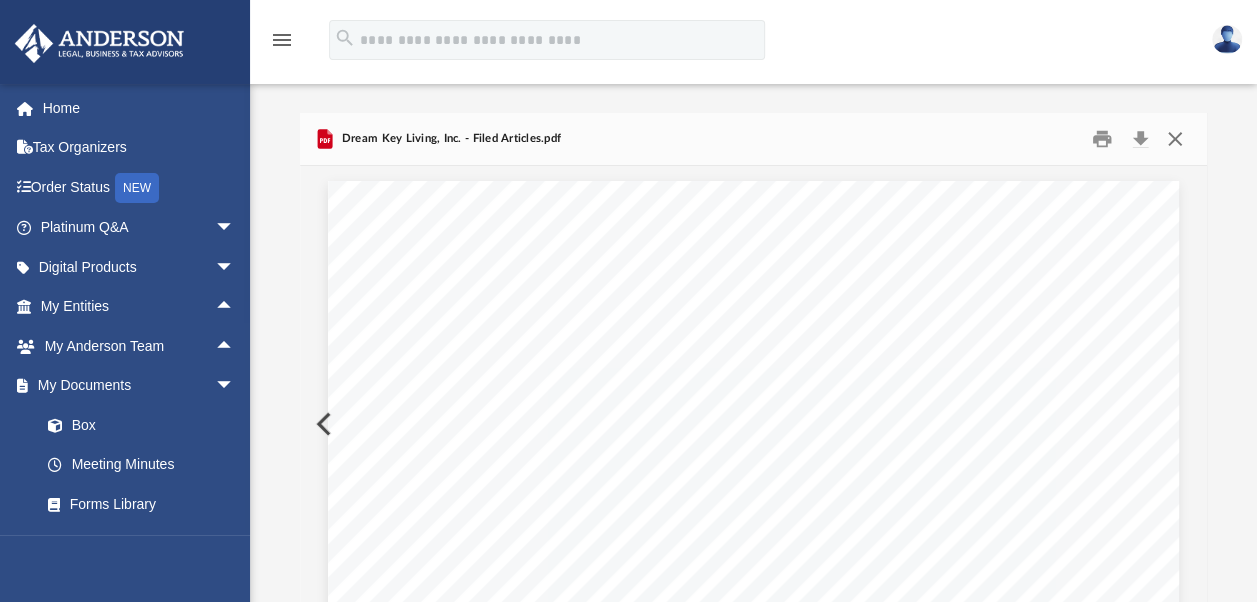 click at bounding box center (1175, 139) 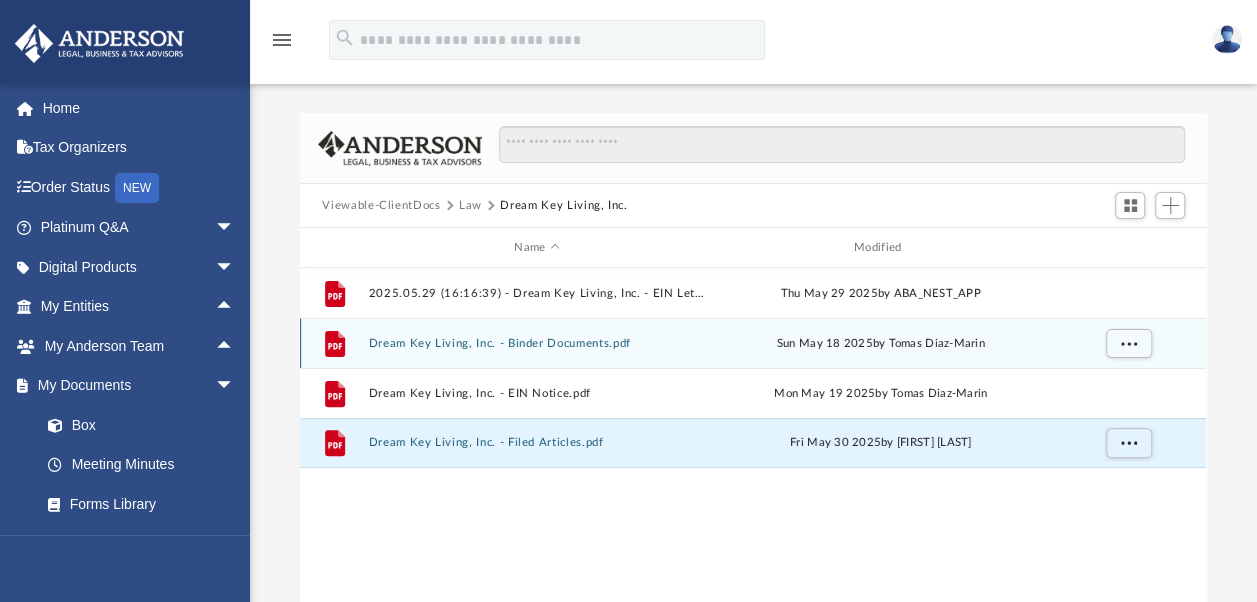click on "Dream Key Living, Inc. - Binder Documents.pdf" at bounding box center [537, 343] 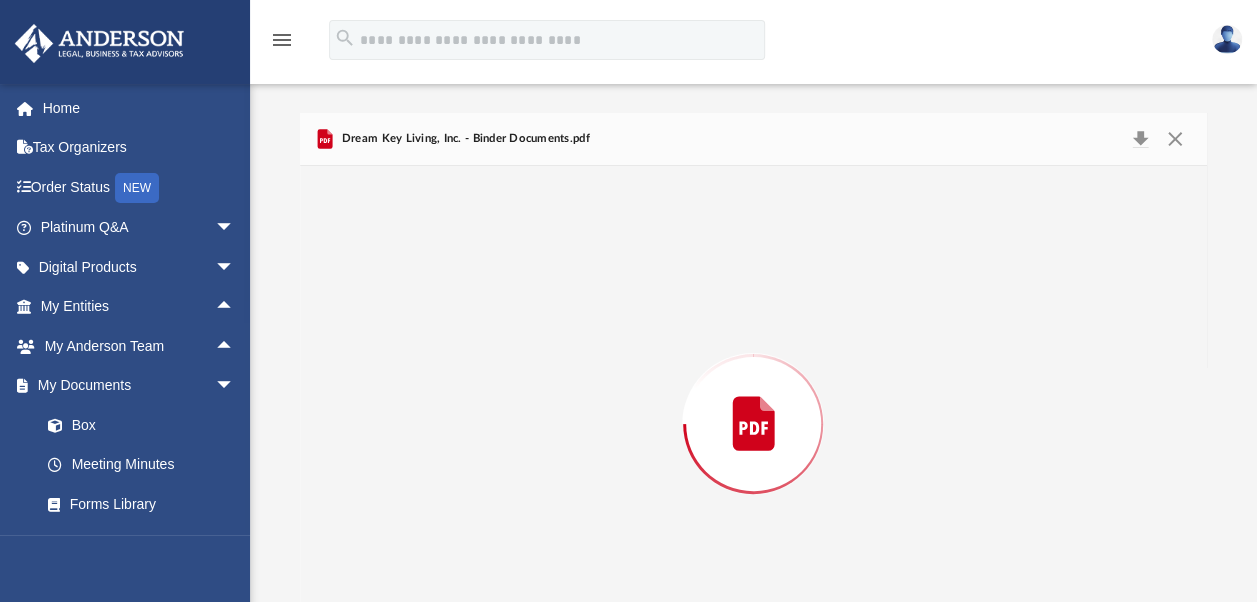 scroll, scrollTop: 80, scrollLeft: 0, axis: vertical 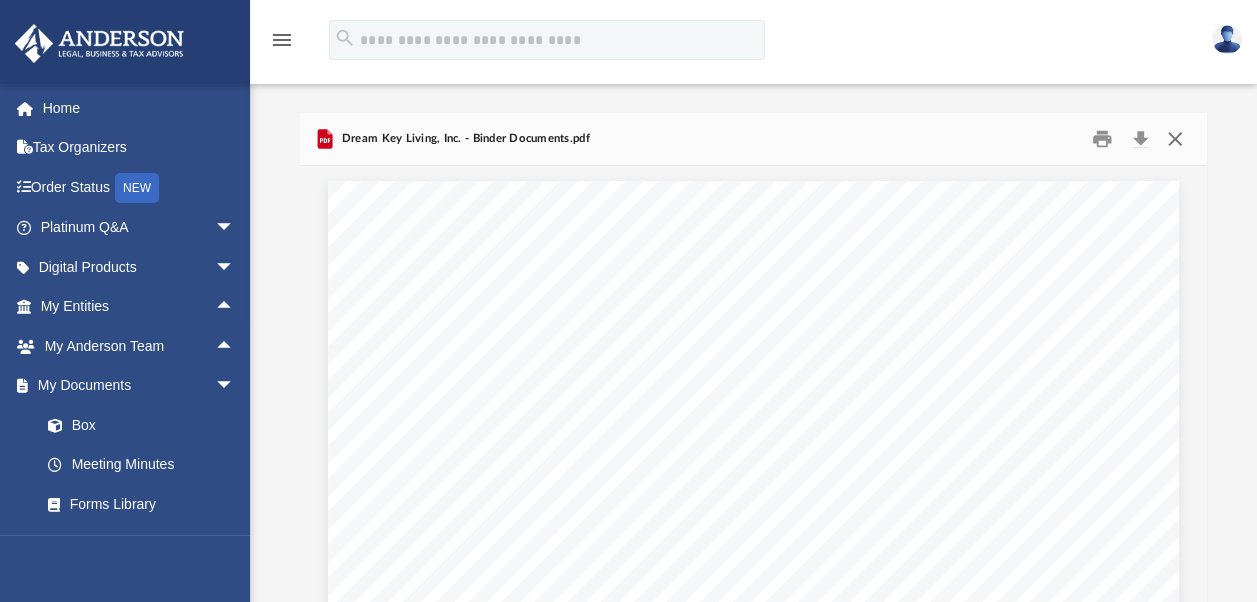 click at bounding box center [1175, 139] 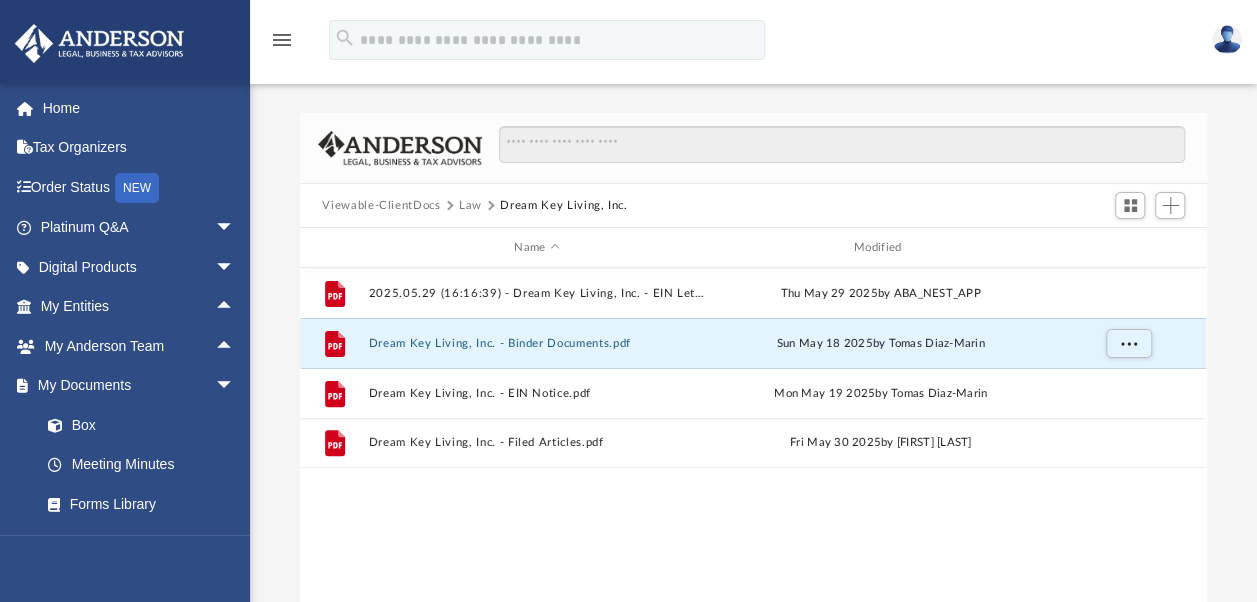 click at bounding box center [1227, 39] 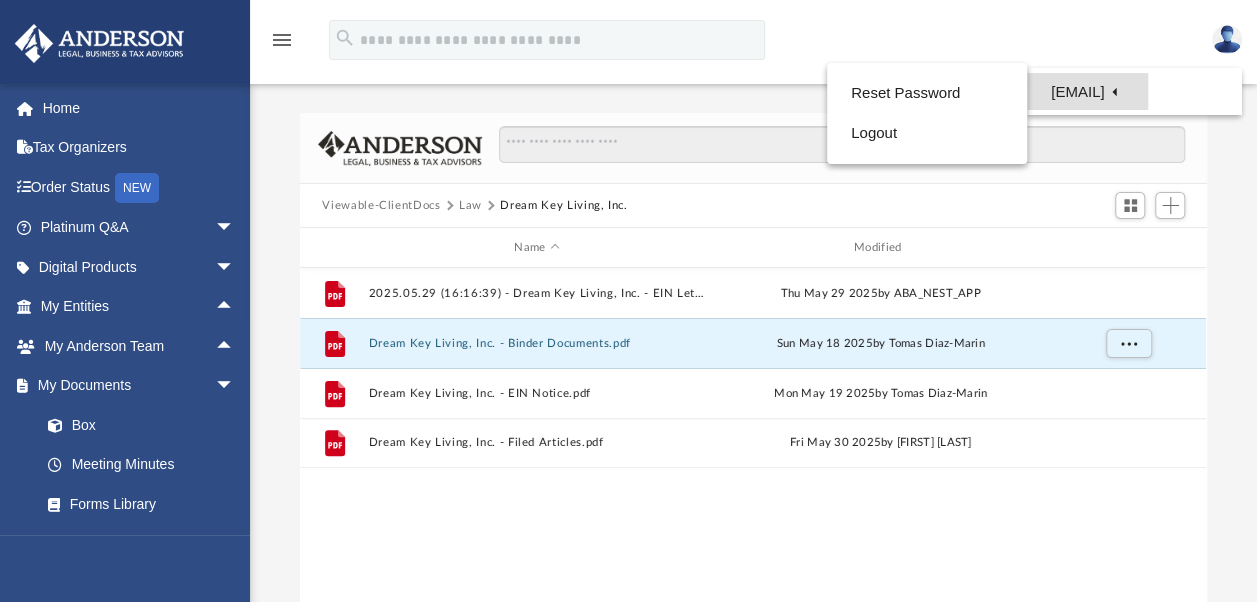 click on "[EMAIL]" at bounding box center (1087, 91) 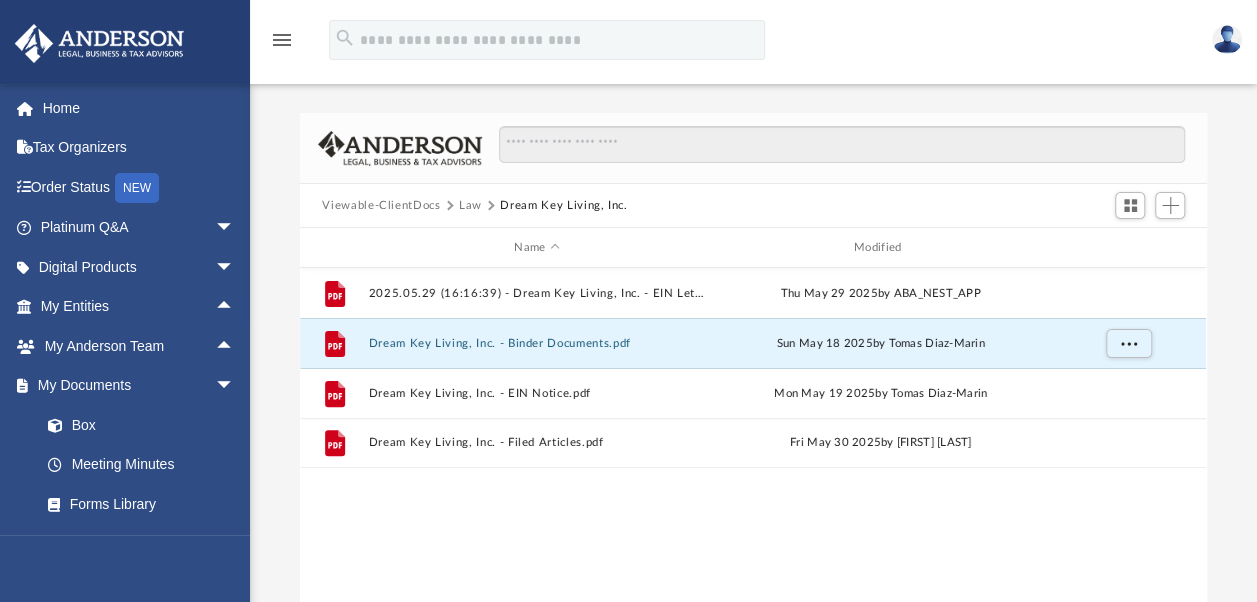 click at bounding box center [1227, 39] 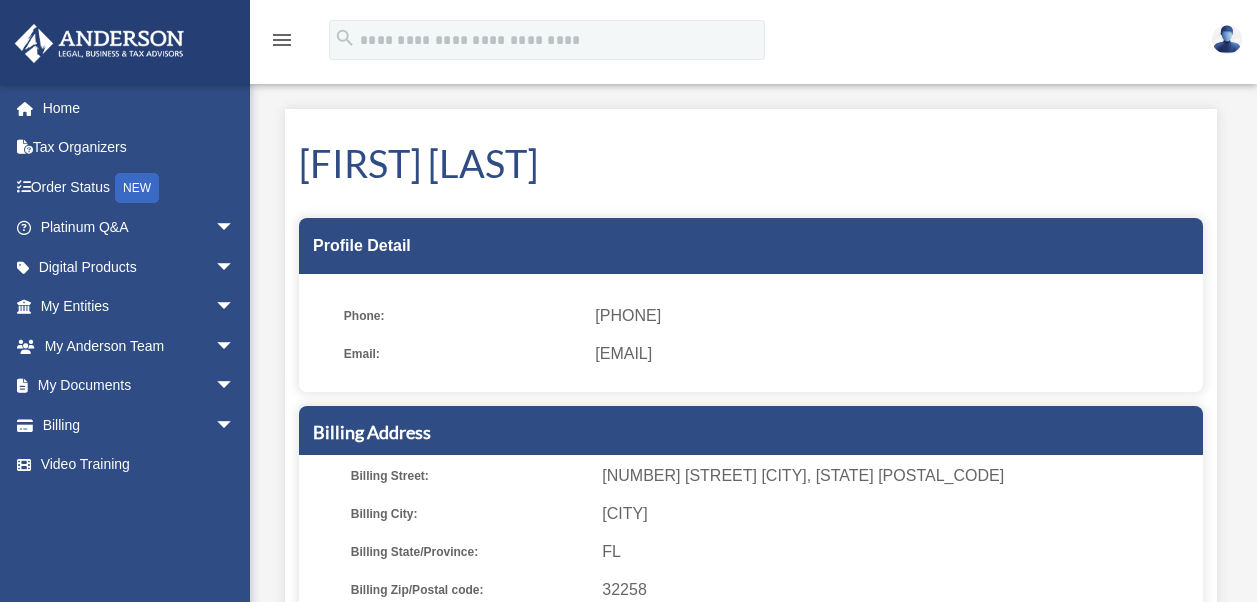 scroll, scrollTop: 0, scrollLeft: 0, axis: both 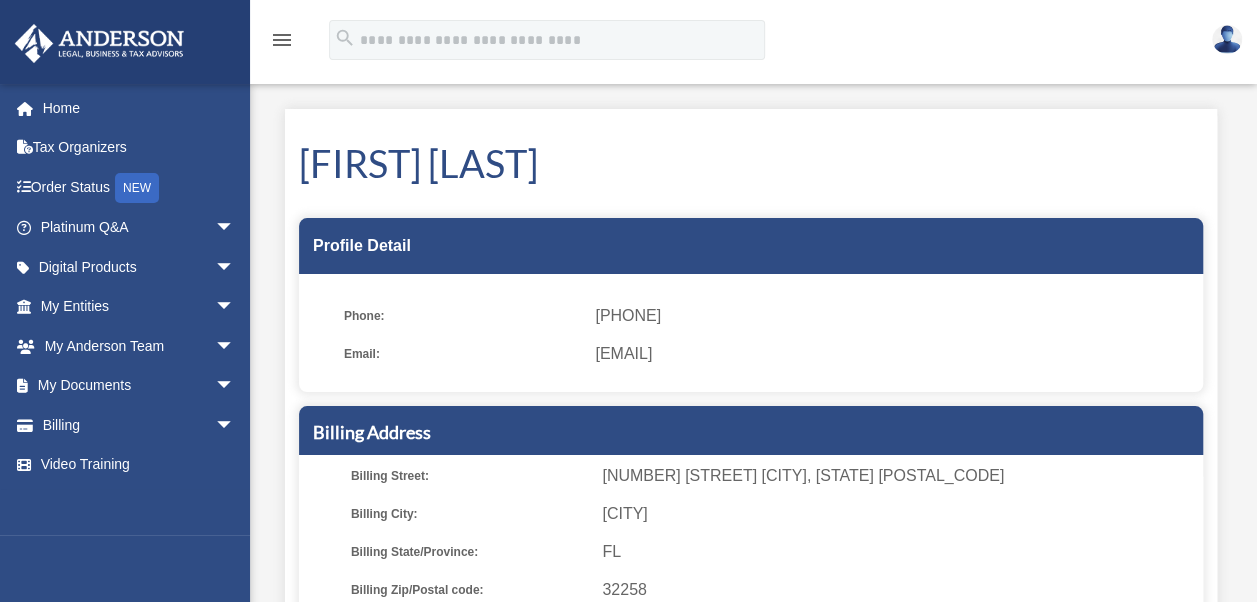 click at bounding box center (1227, 39) 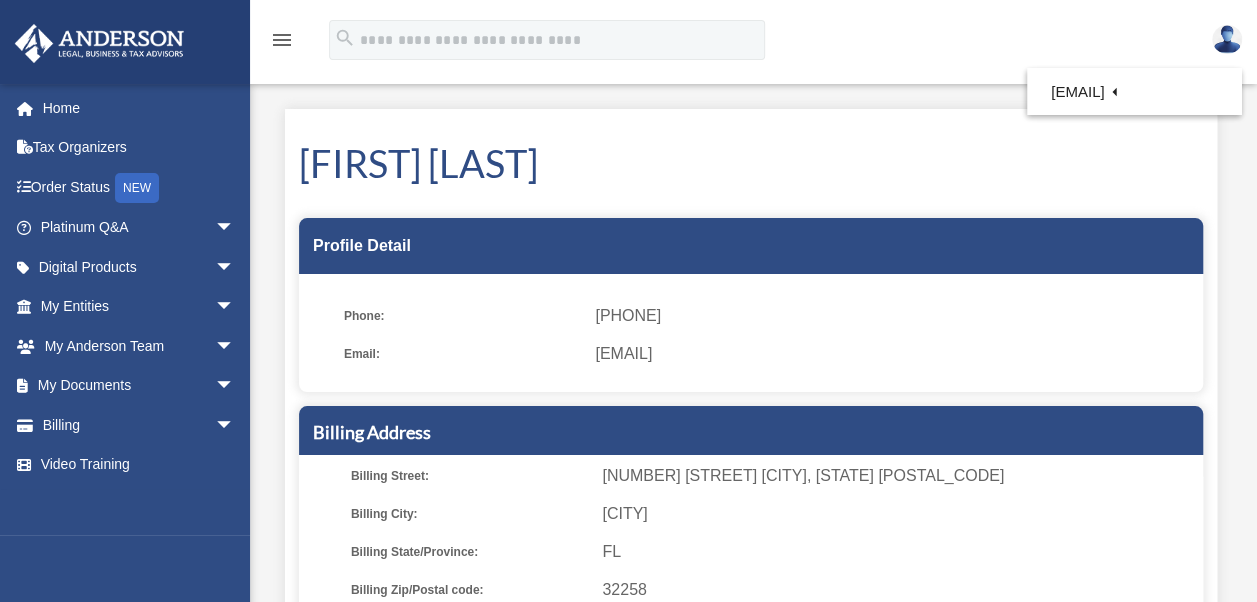 click on "Profile Detail" at bounding box center (751, 246) 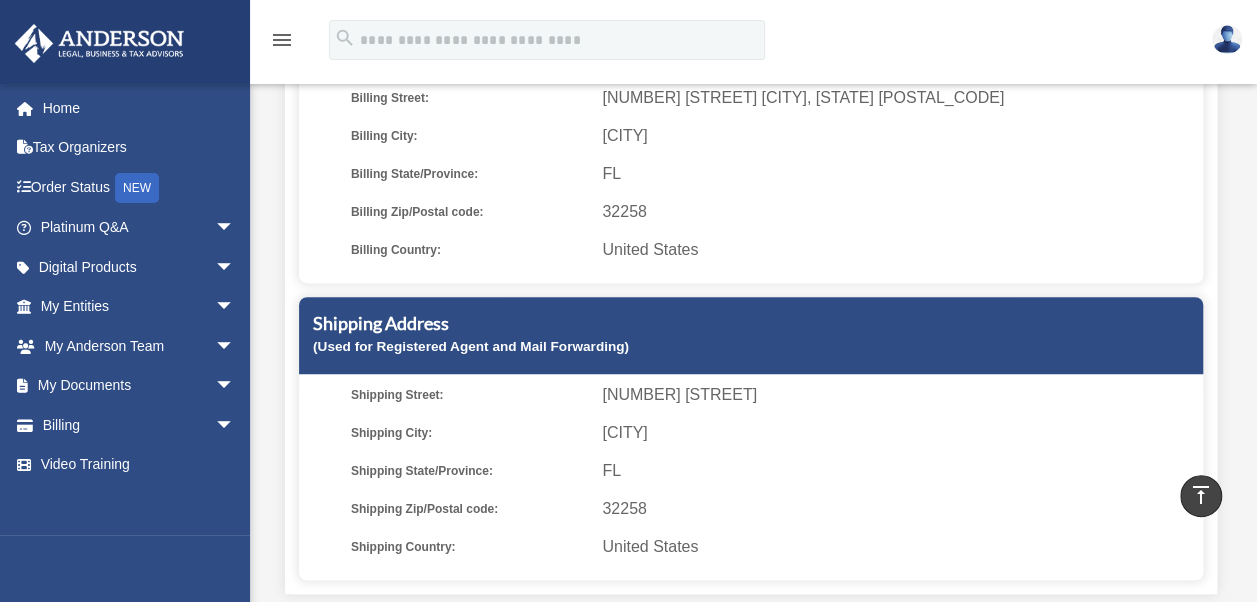 scroll, scrollTop: 0, scrollLeft: 0, axis: both 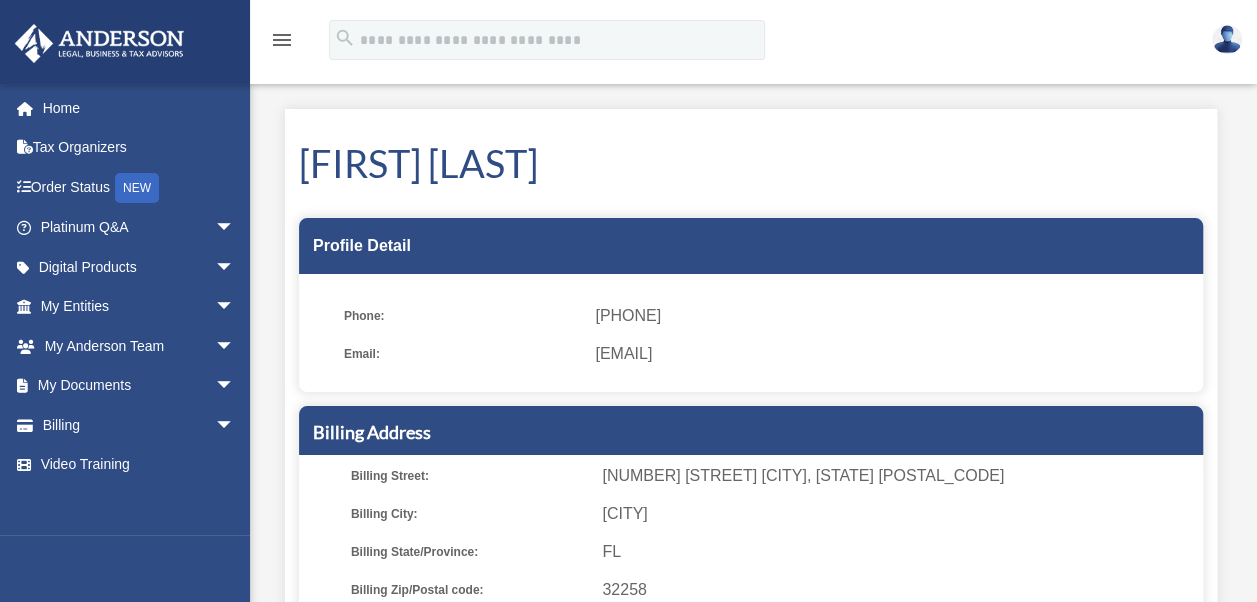click at bounding box center [1227, 39] 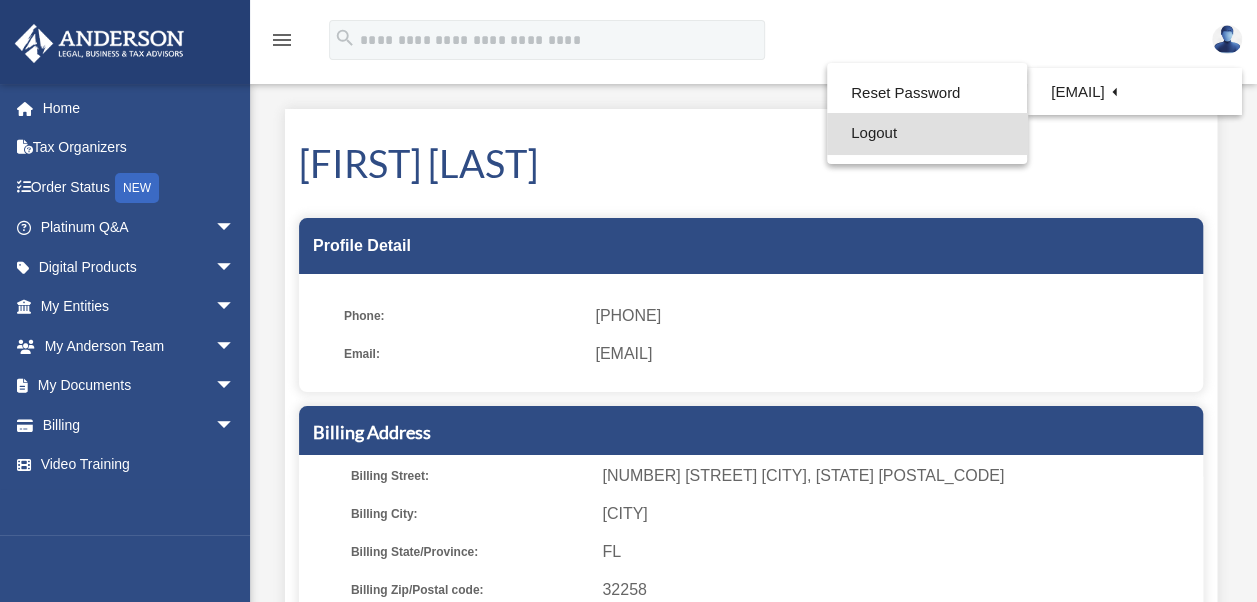 click on "Logout" at bounding box center (927, 133) 